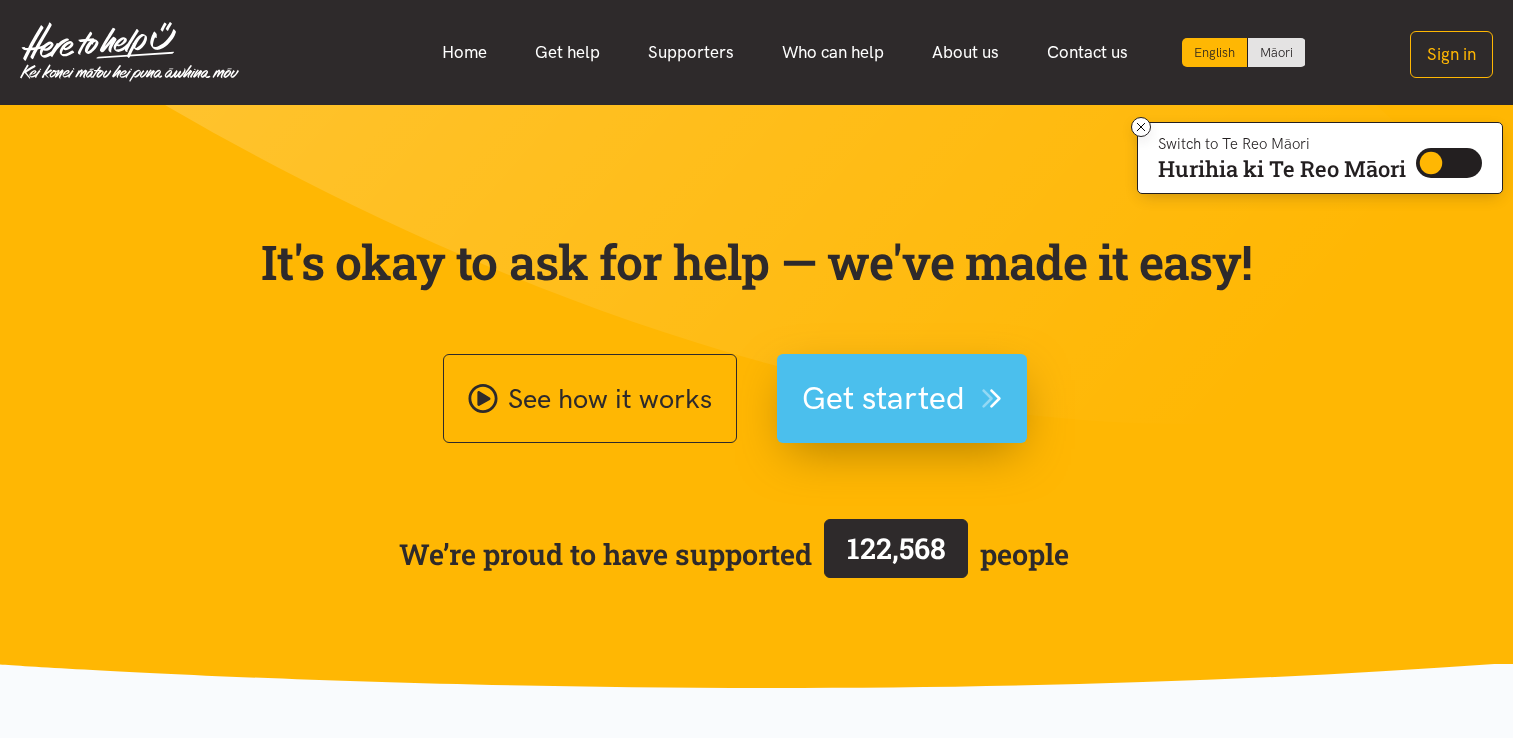 scroll, scrollTop: 0, scrollLeft: 0, axis: both 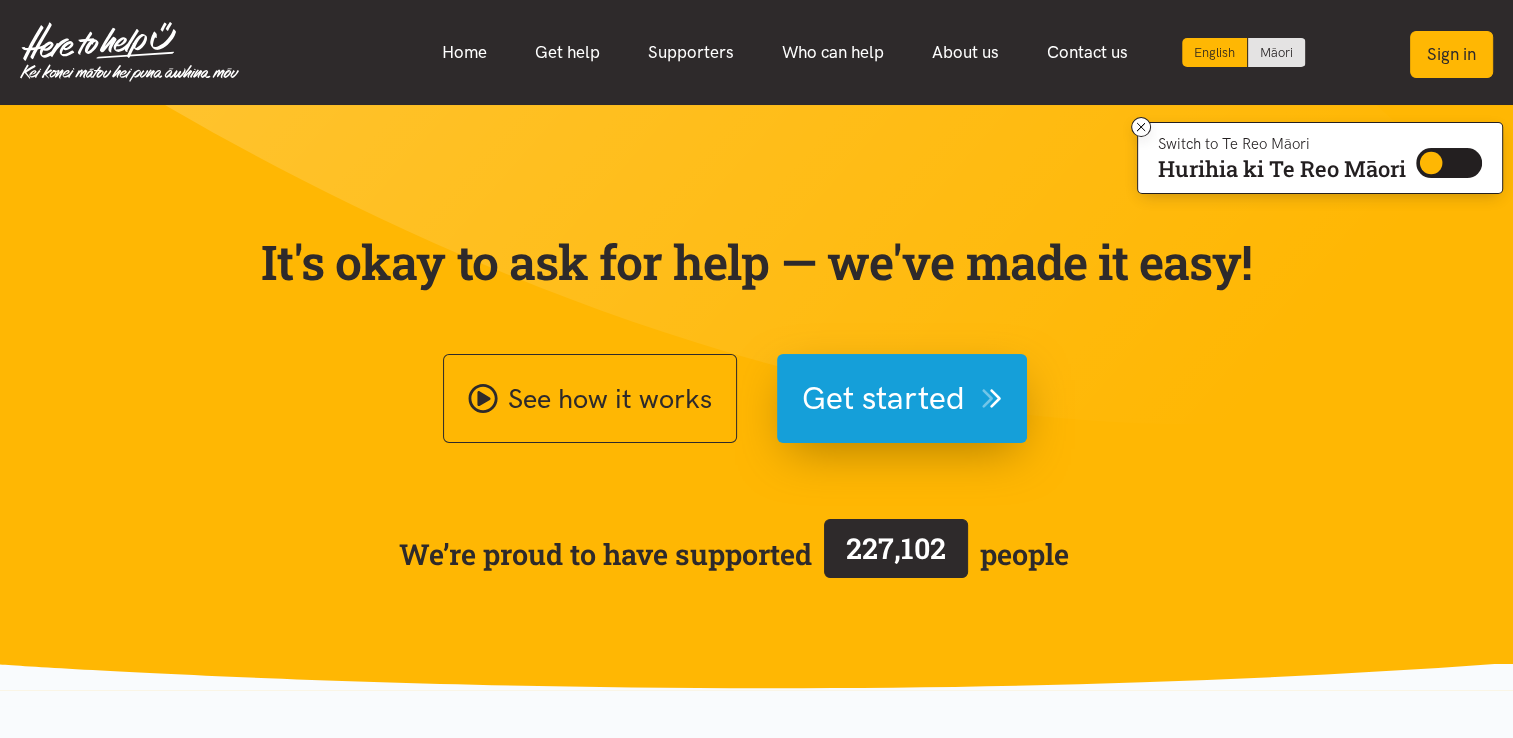 click on "Sign in" at bounding box center (1451, 54) 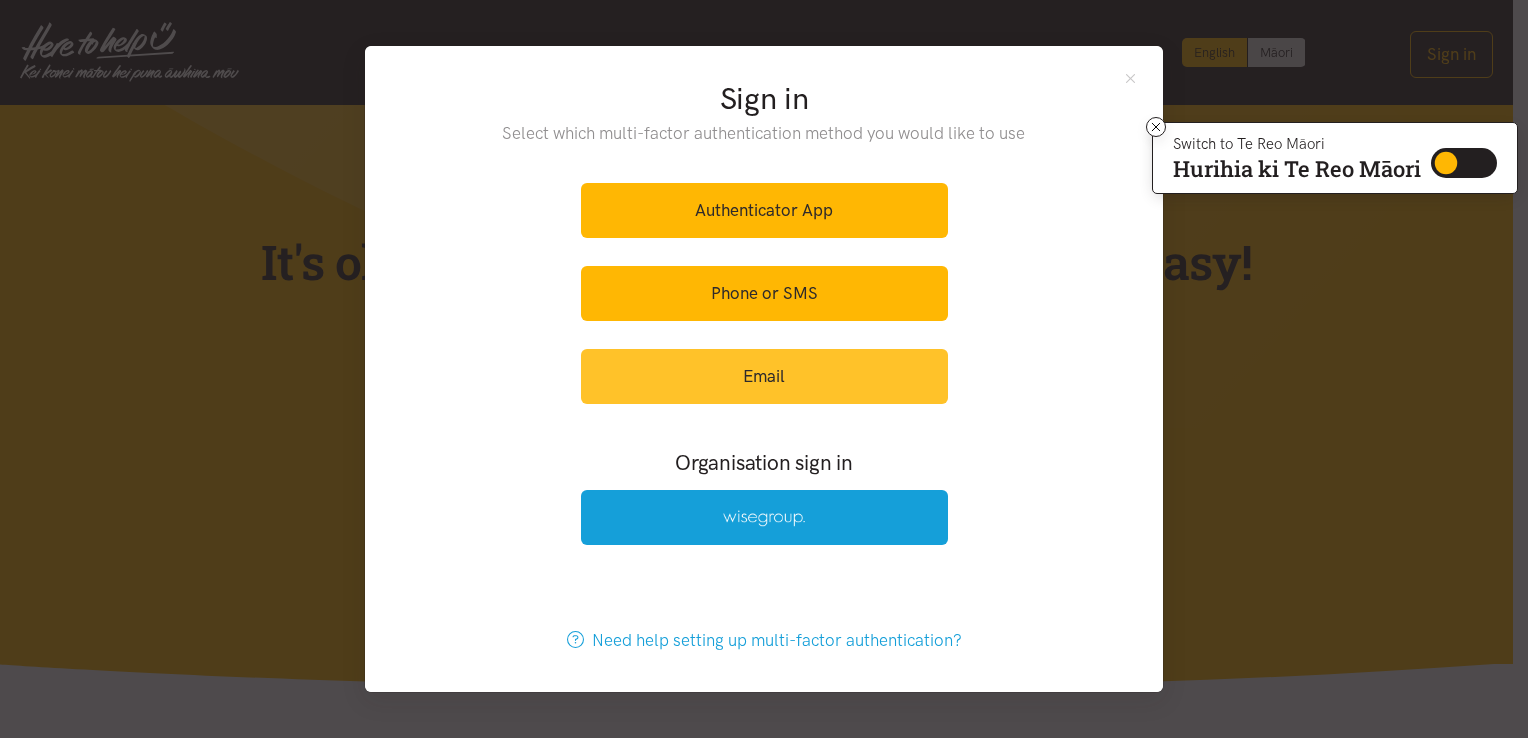 click on "Email" at bounding box center (764, 376) 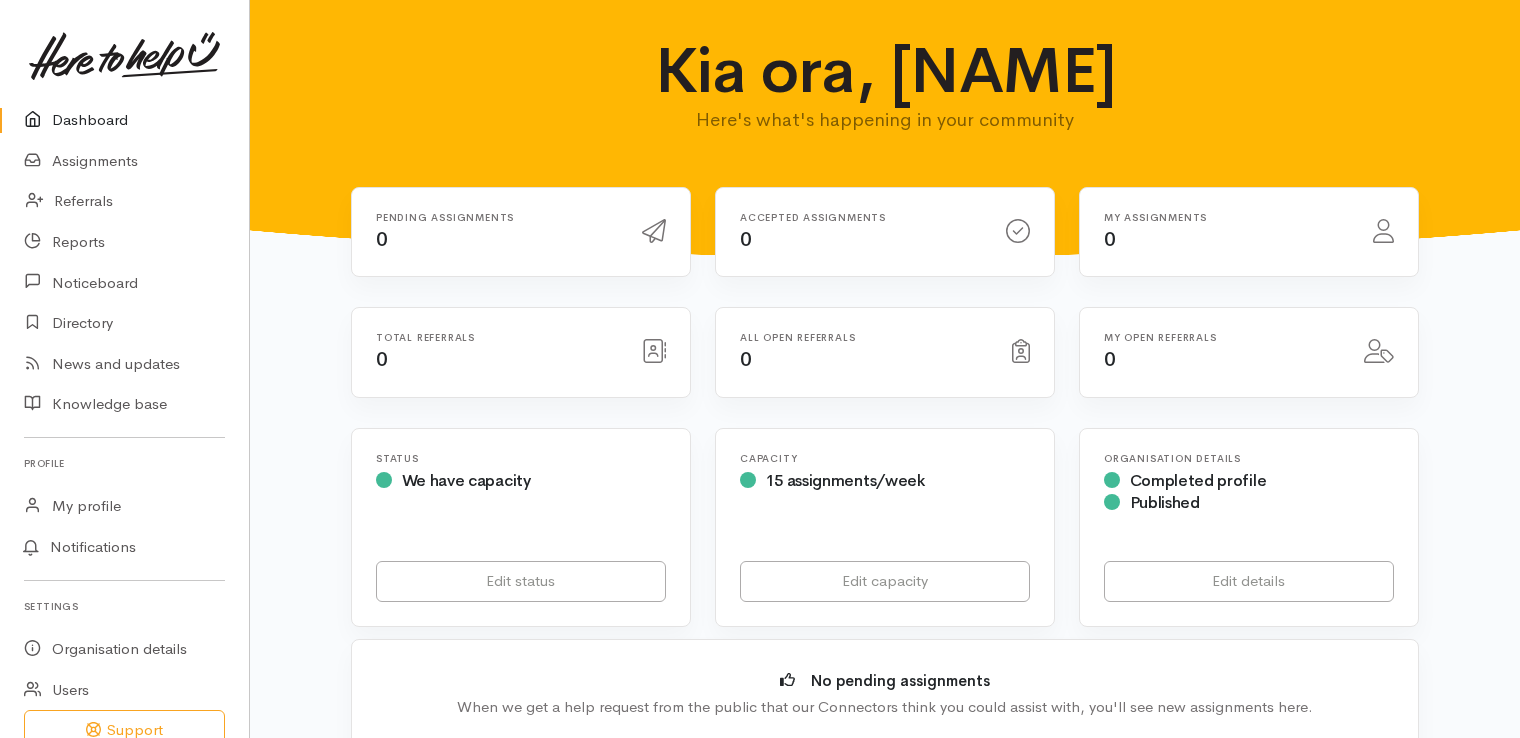 scroll, scrollTop: 0, scrollLeft: 0, axis: both 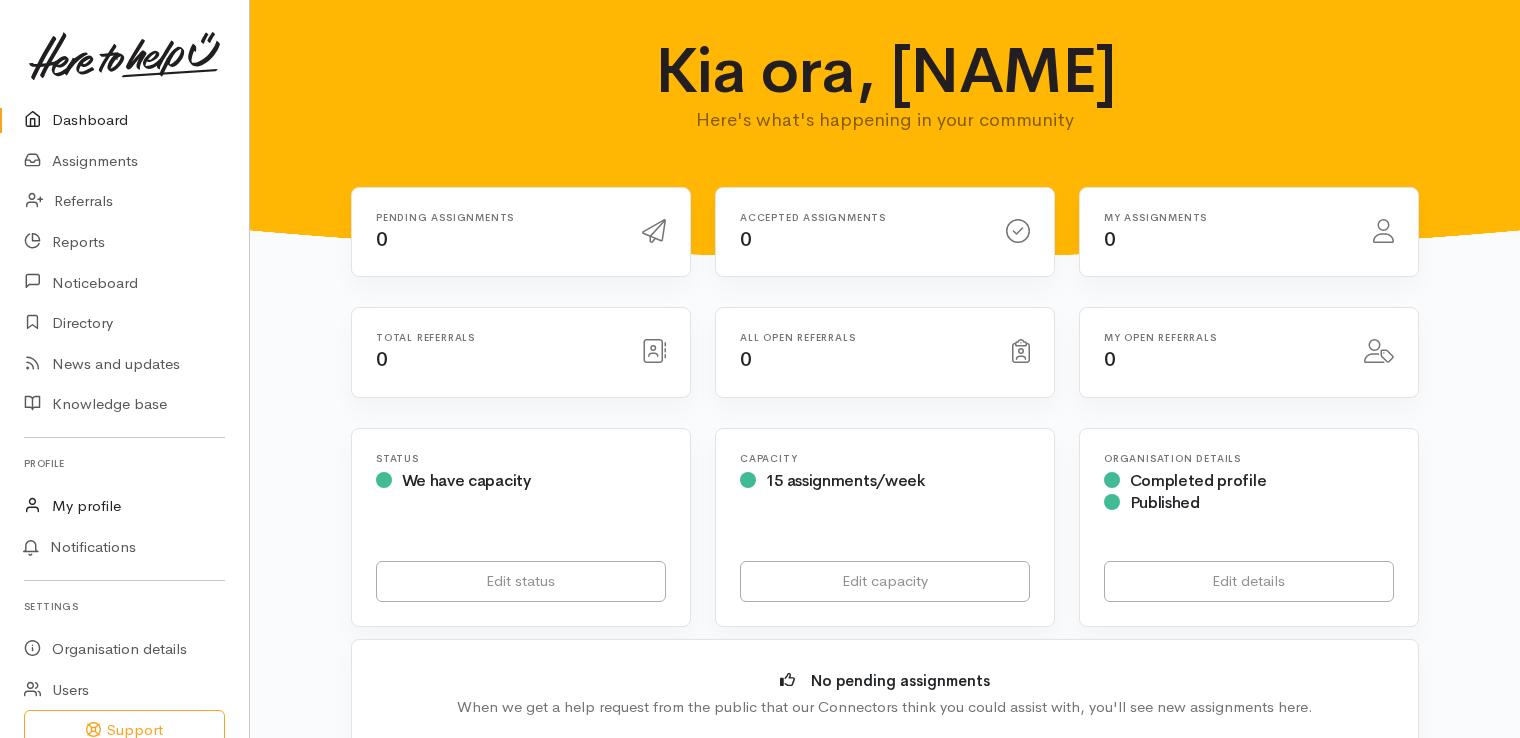 click on "My profile" at bounding box center (124, 506) 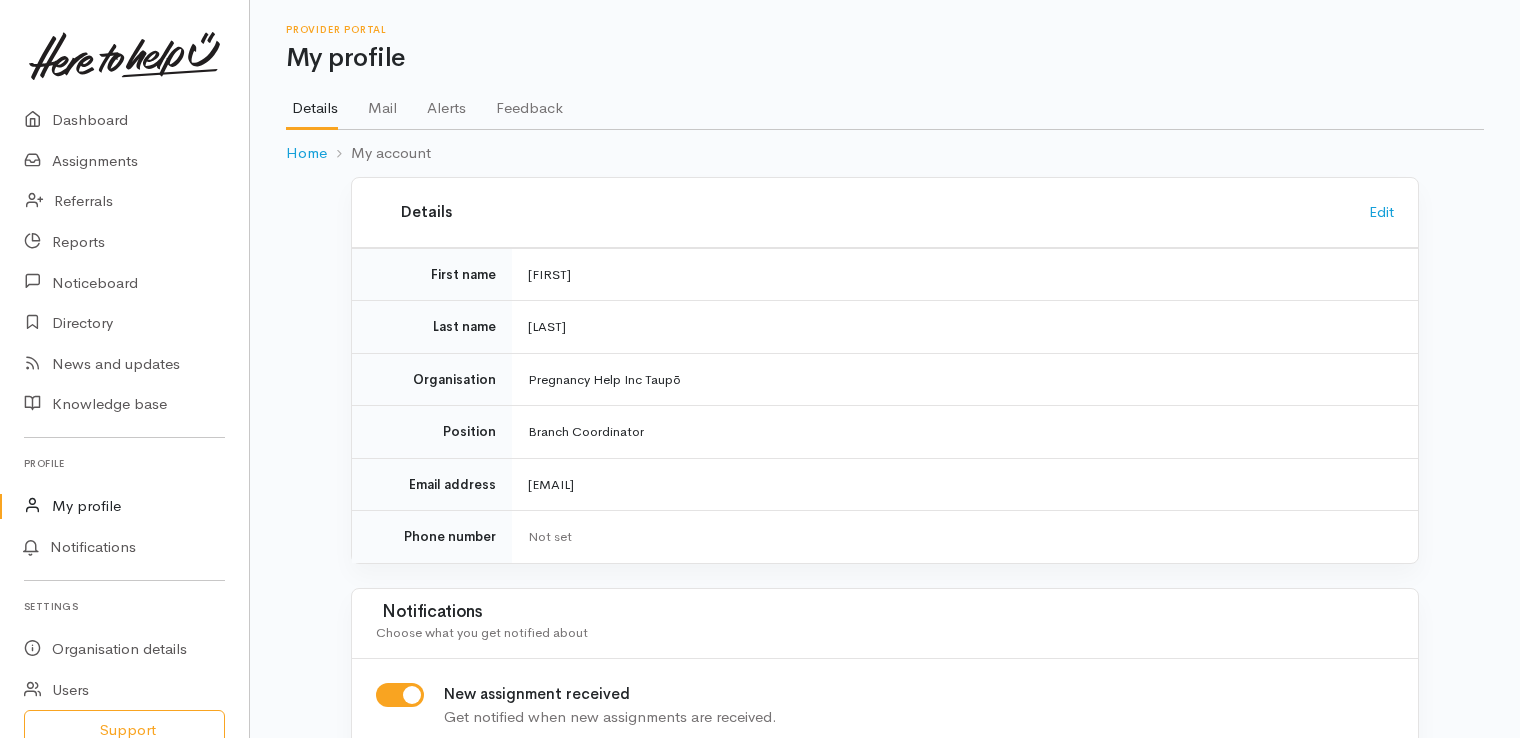 scroll, scrollTop: 0, scrollLeft: 0, axis: both 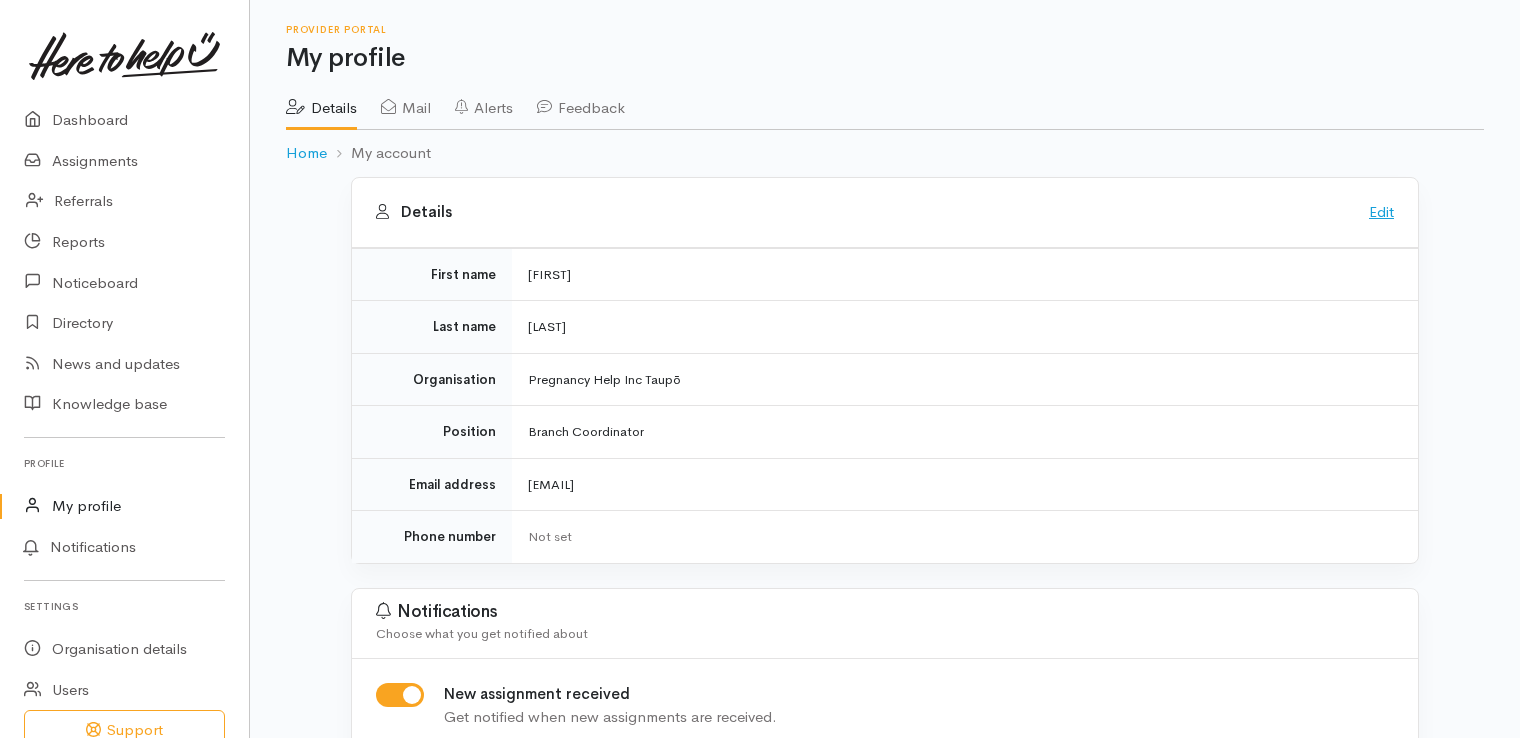 click on "Edit" at bounding box center (1381, 211) 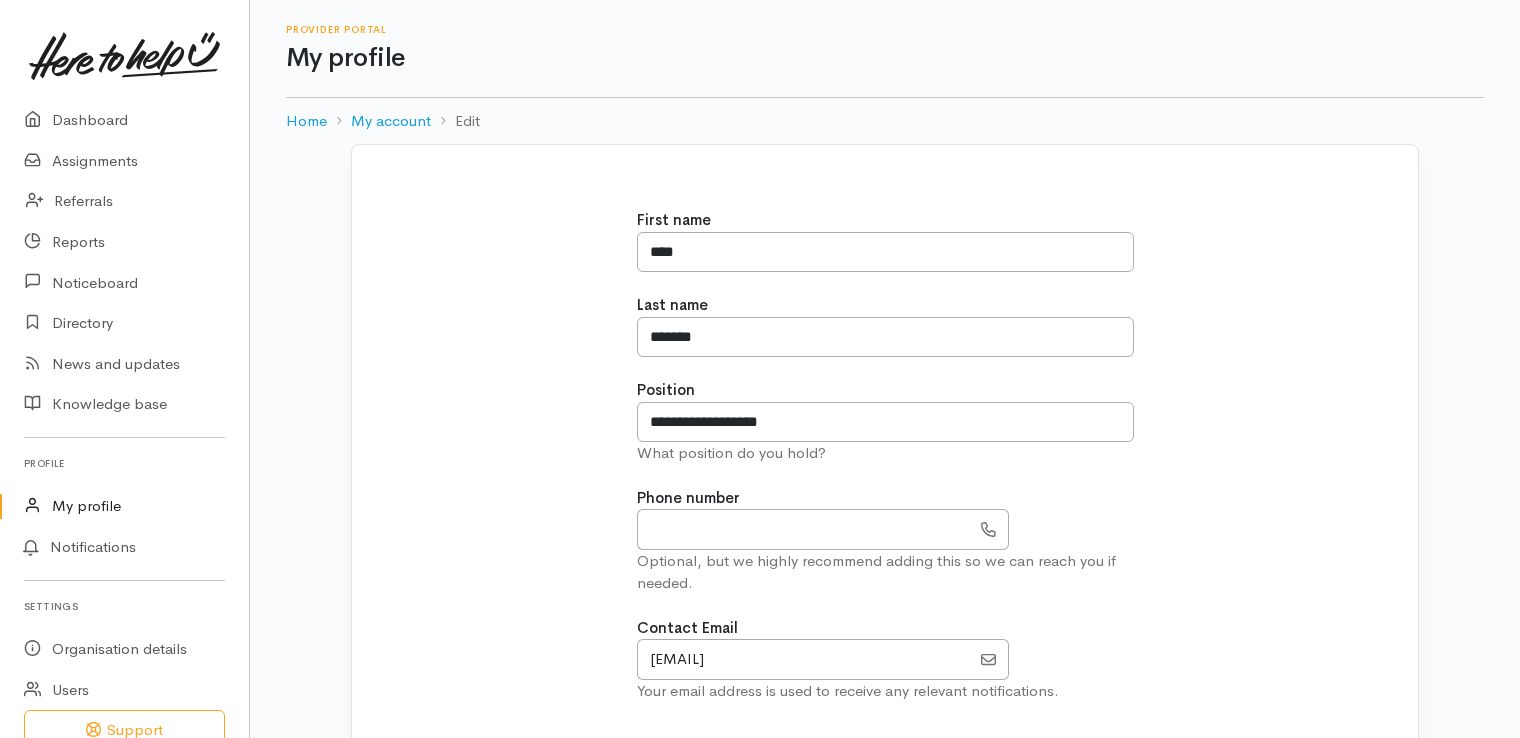 scroll, scrollTop: 0, scrollLeft: 0, axis: both 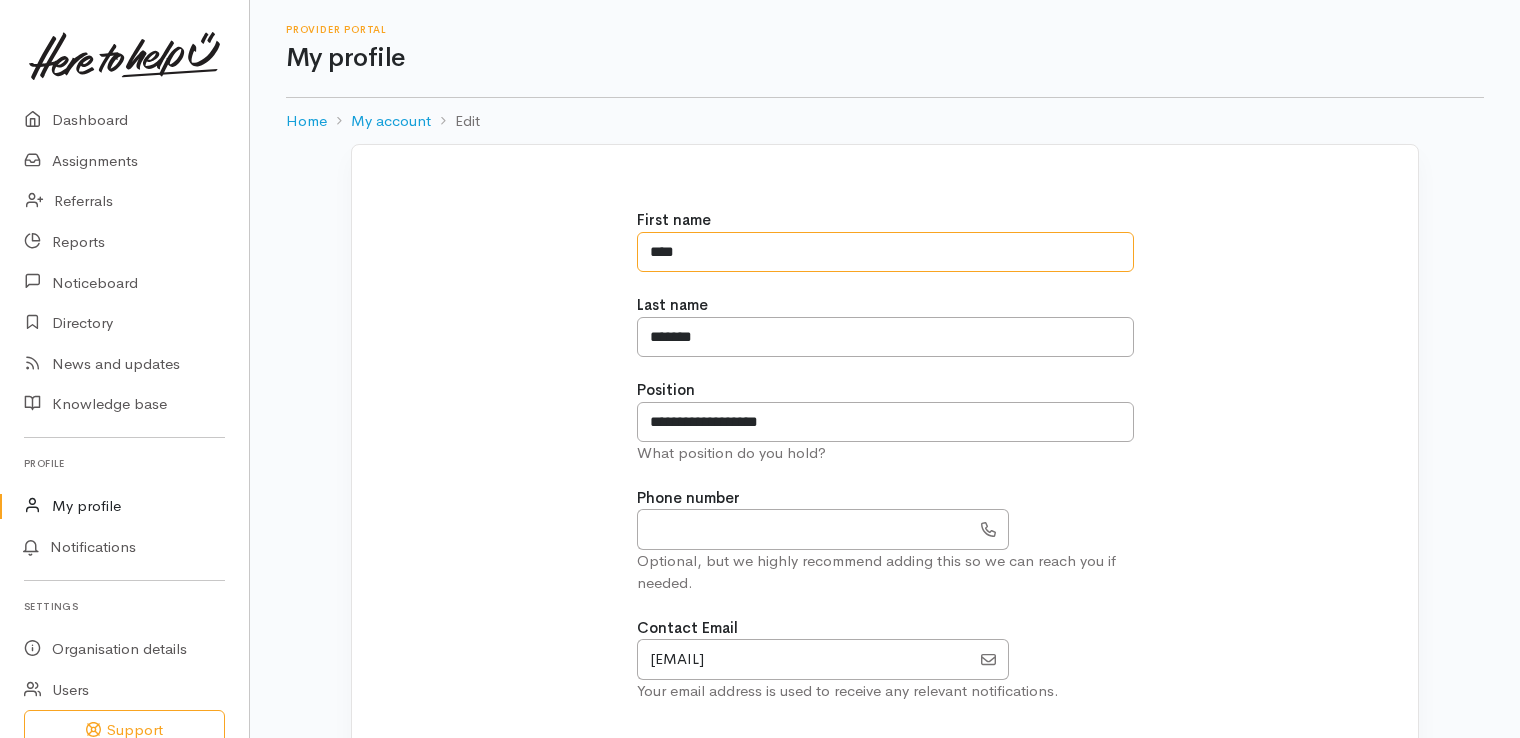 drag, startPoint x: 700, startPoint y: 257, endPoint x: 587, endPoint y: 268, distance: 113.534134 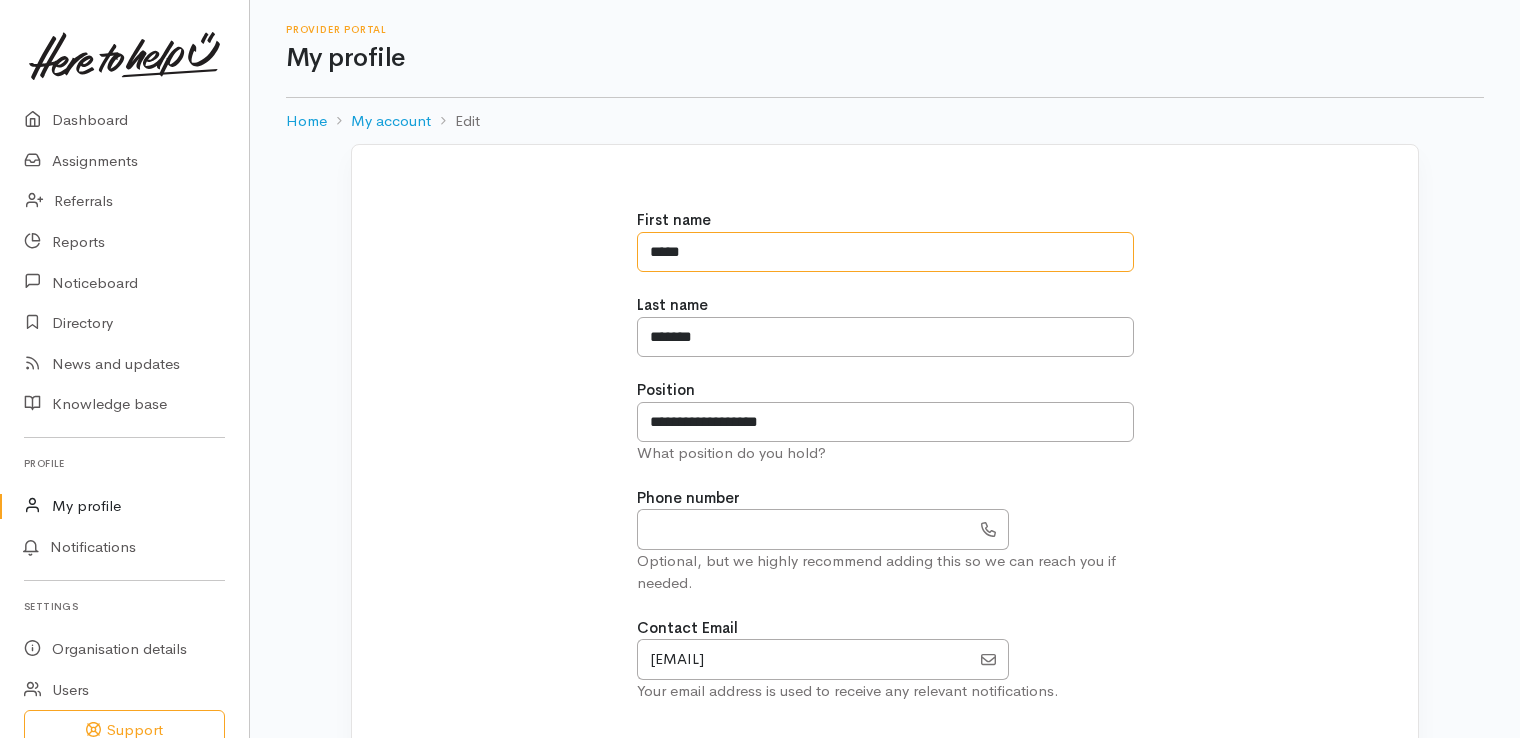 type on "*****" 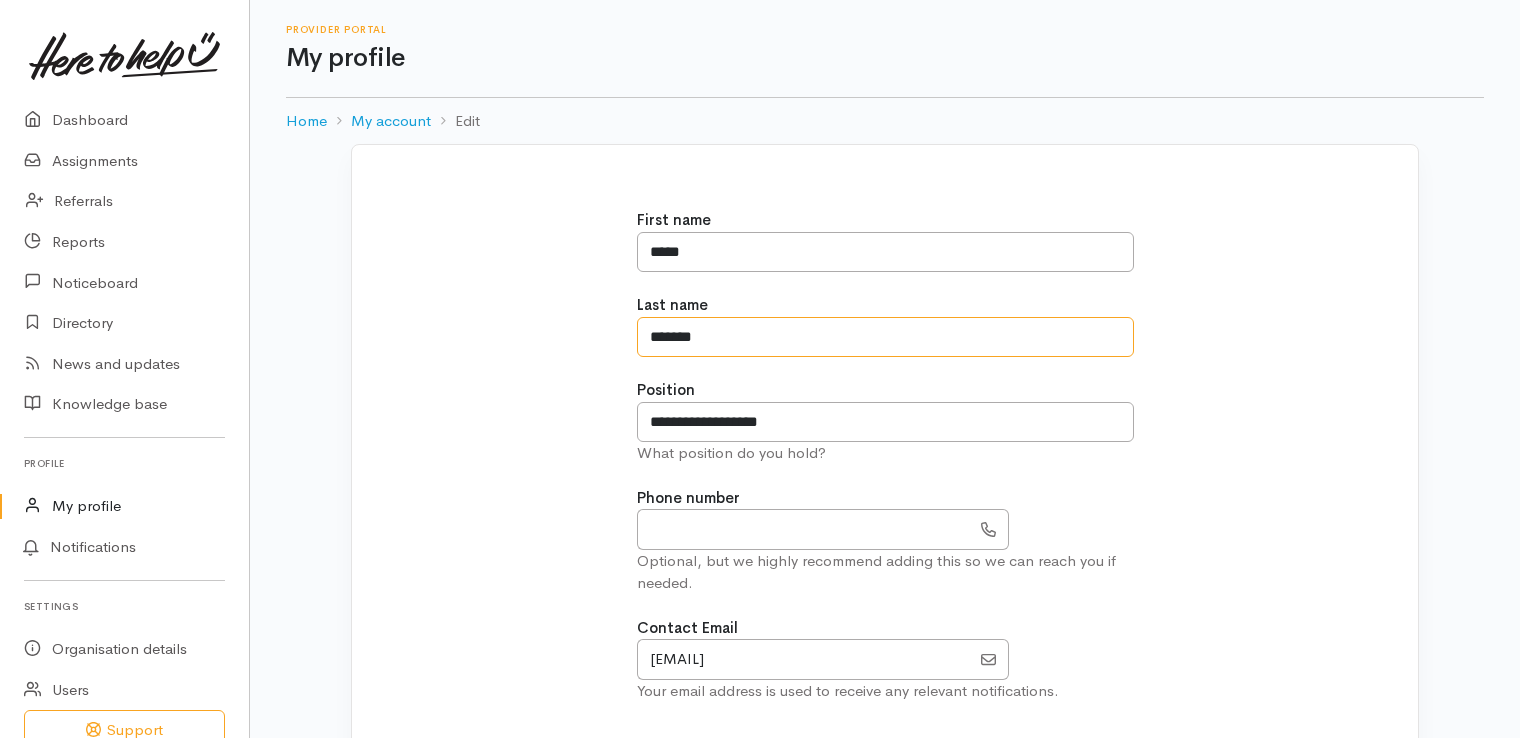 type on "*" 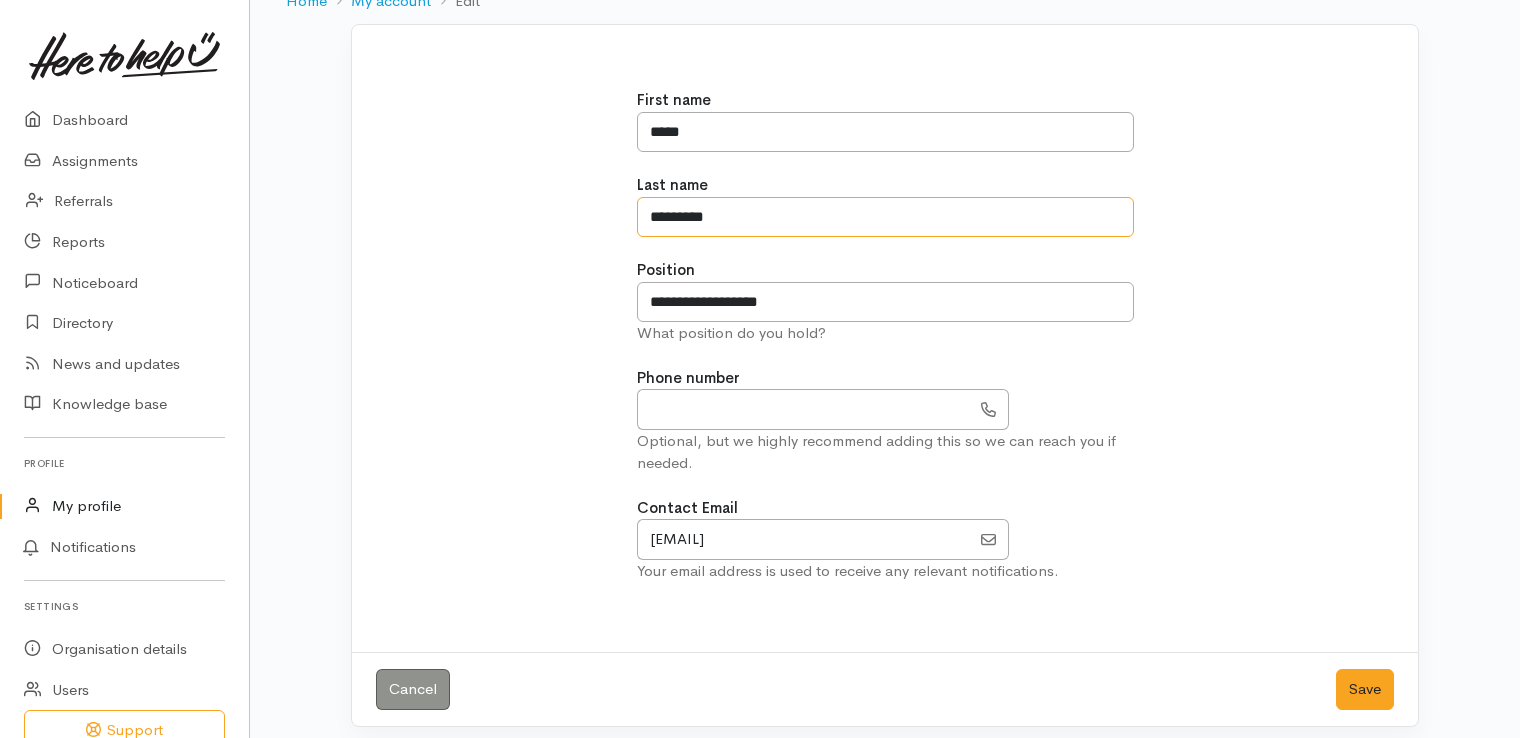 scroll, scrollTop: 128, scrollLeft: 0, axis: vertical 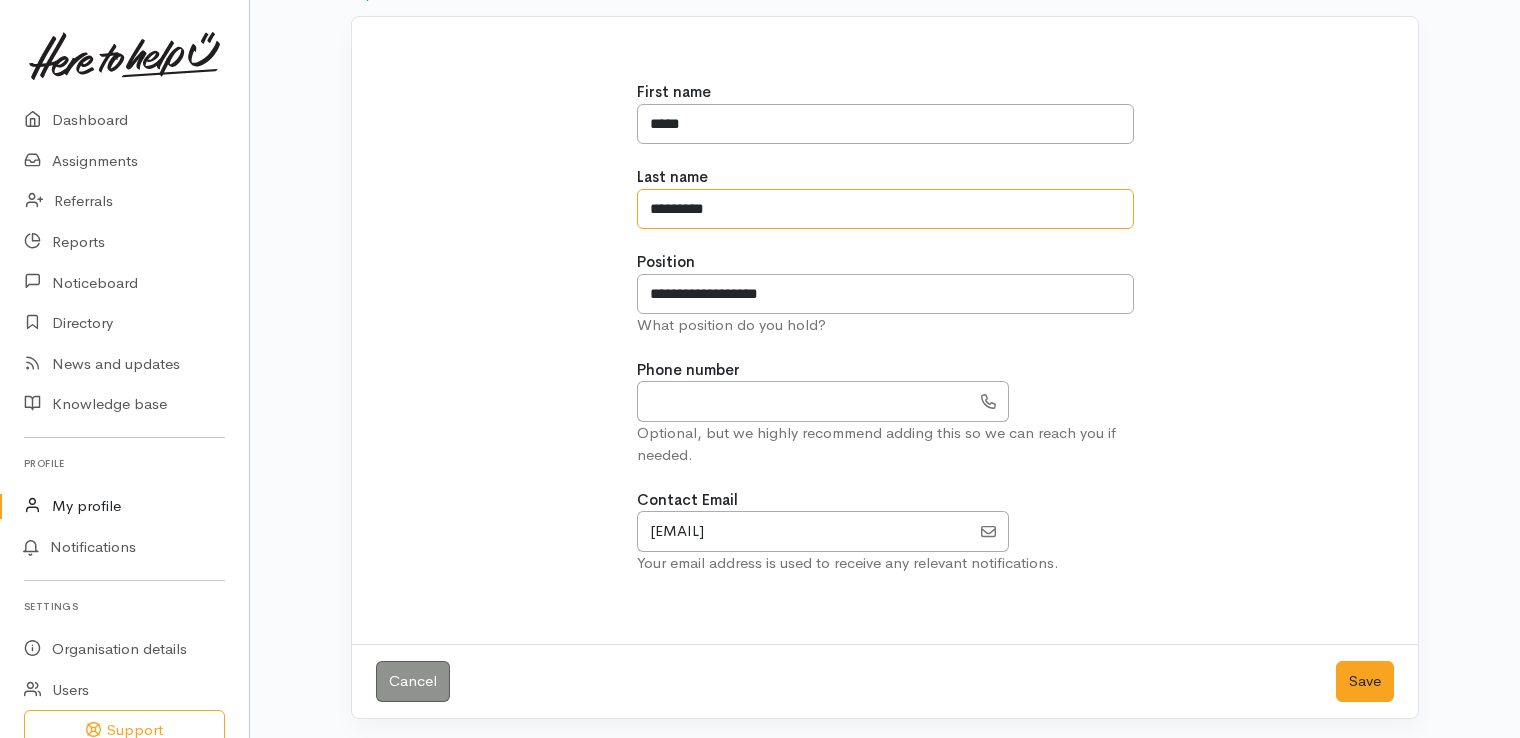 type on "*********" 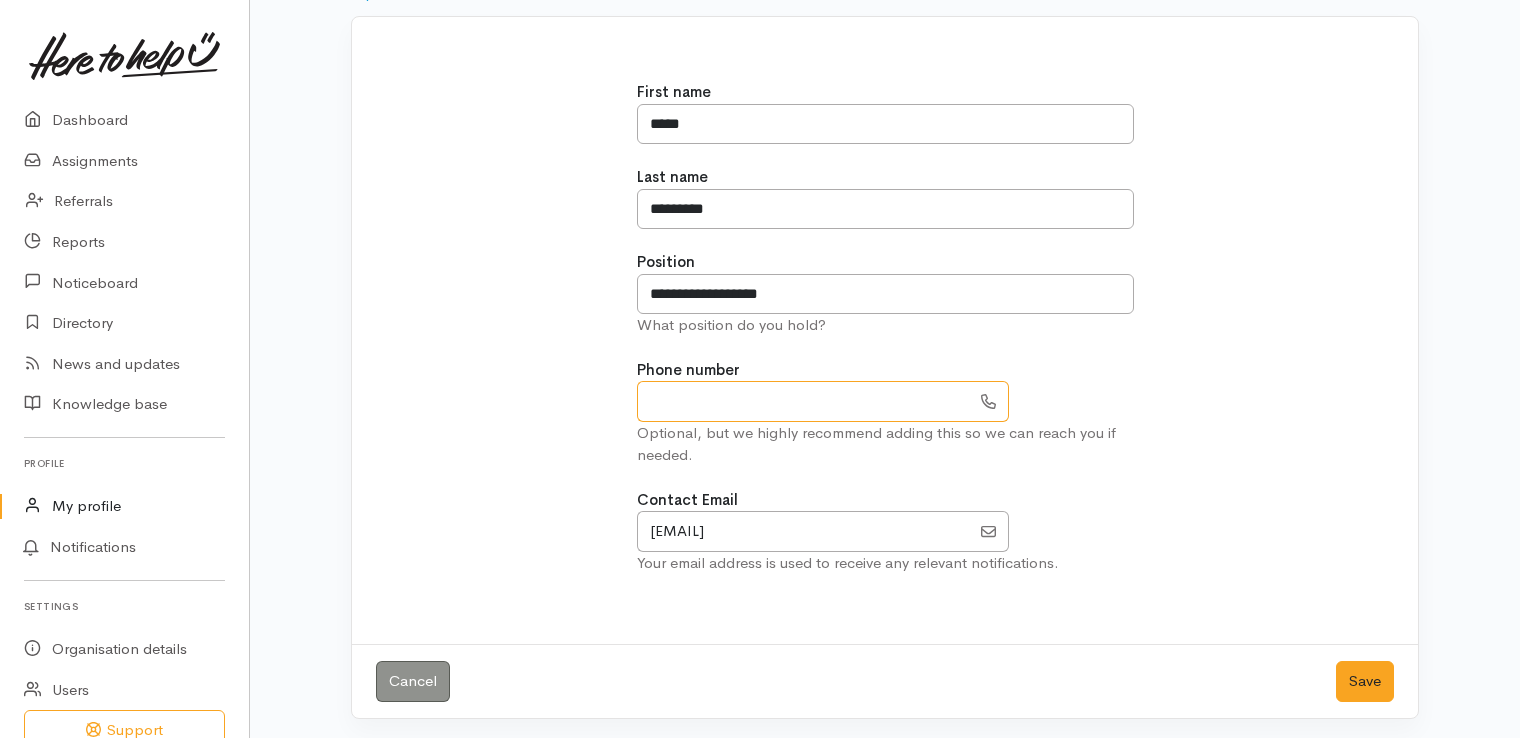 click at bounding box center (804, 401) 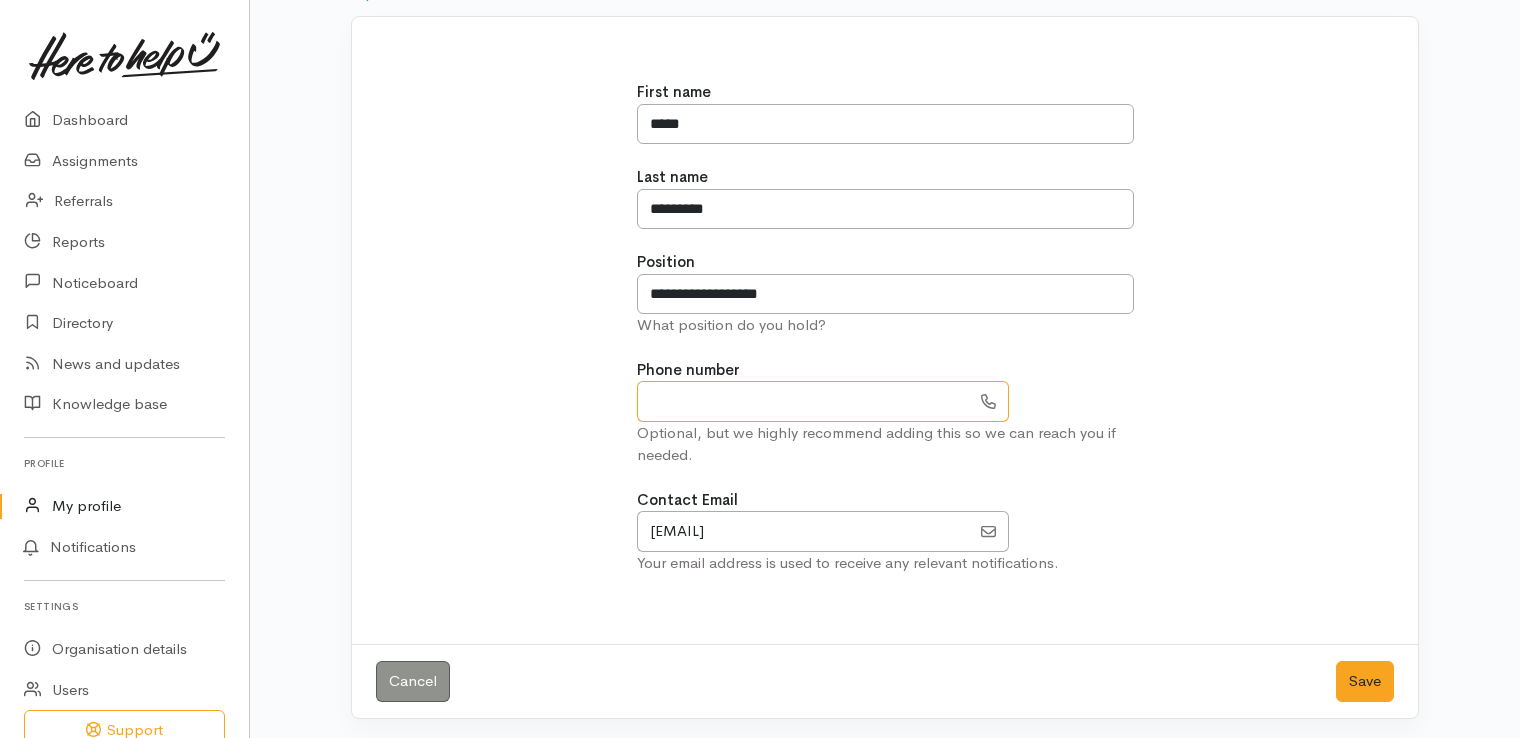 type on "**********" 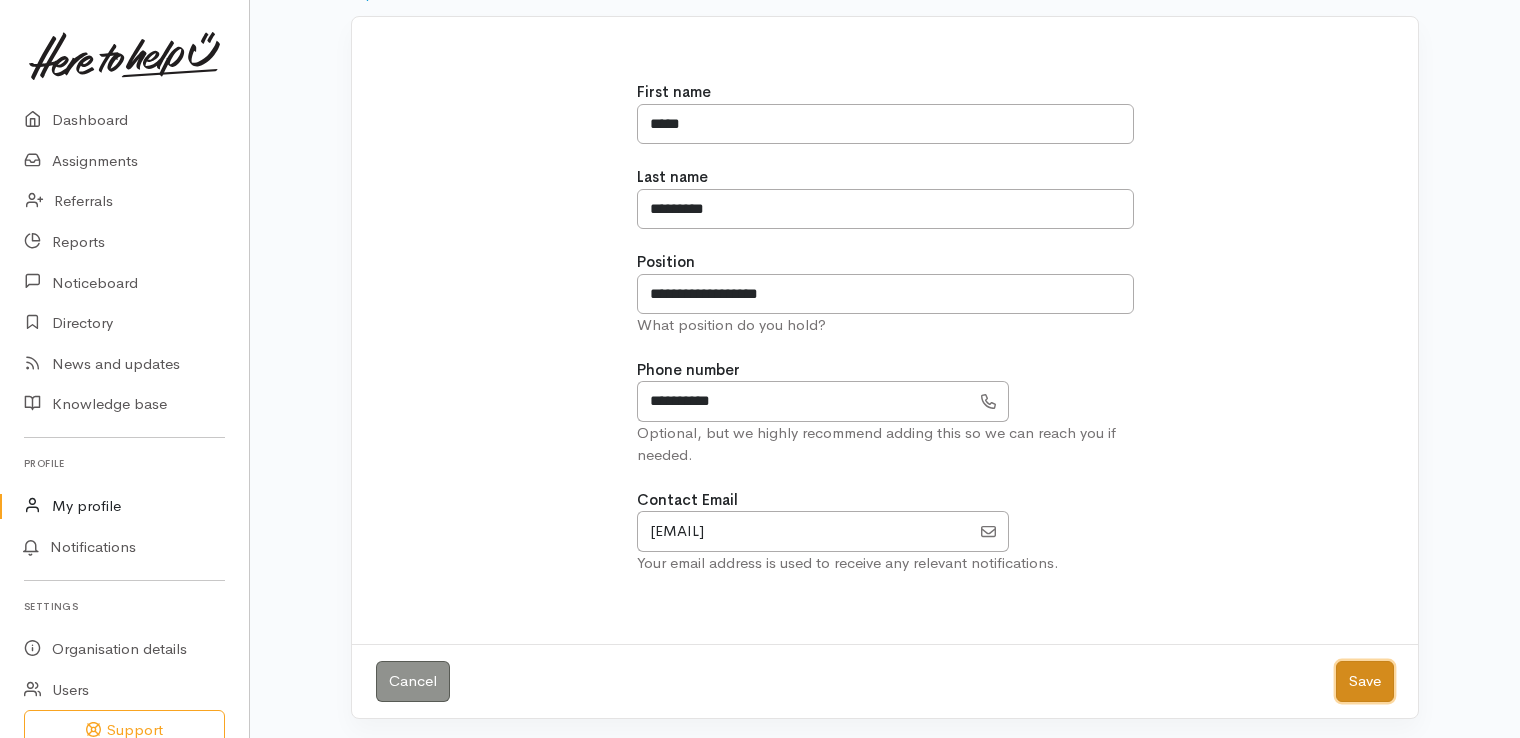 click on "Save" at bounding box center (1365, 681) 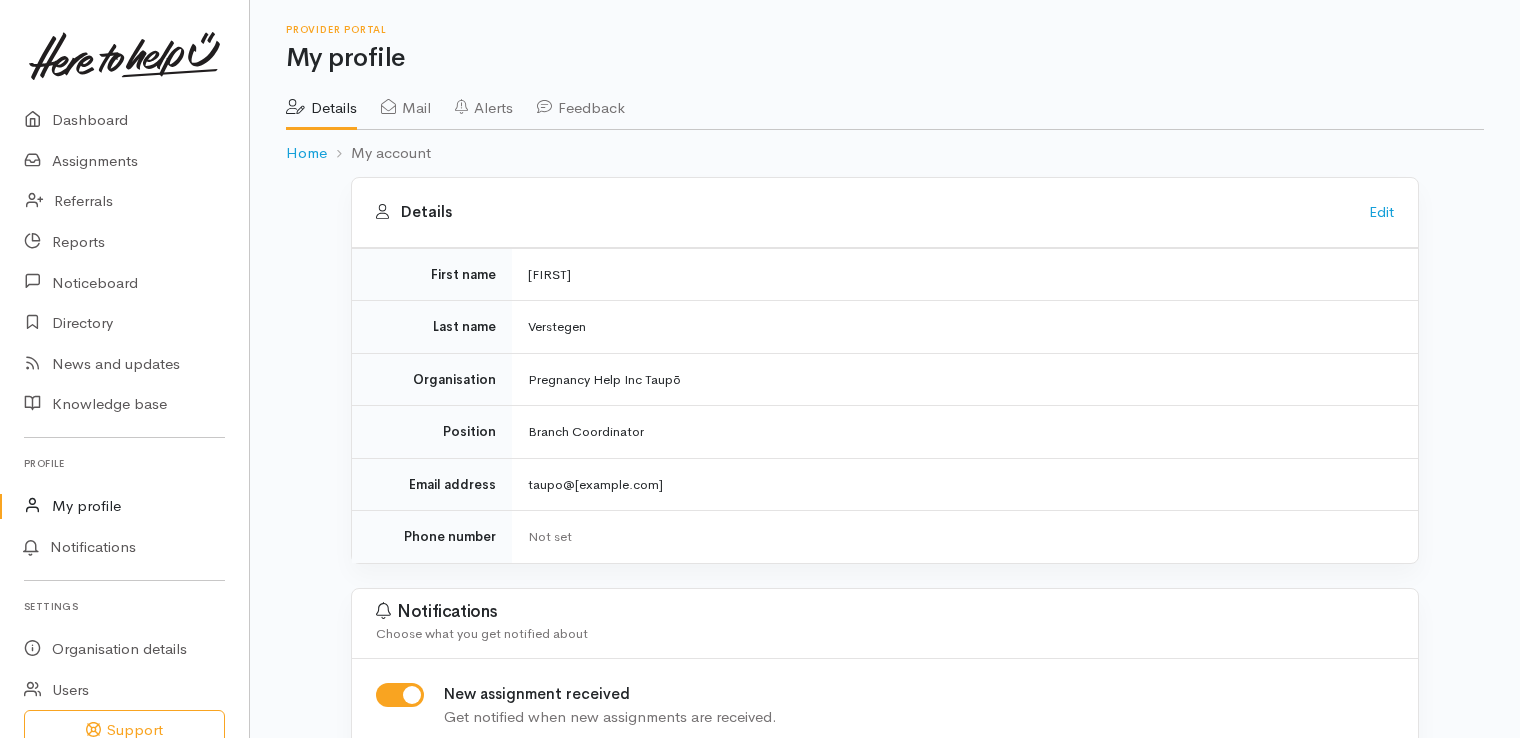 scroll, scrollTop: 0, scrollLeft: 0, axis: both 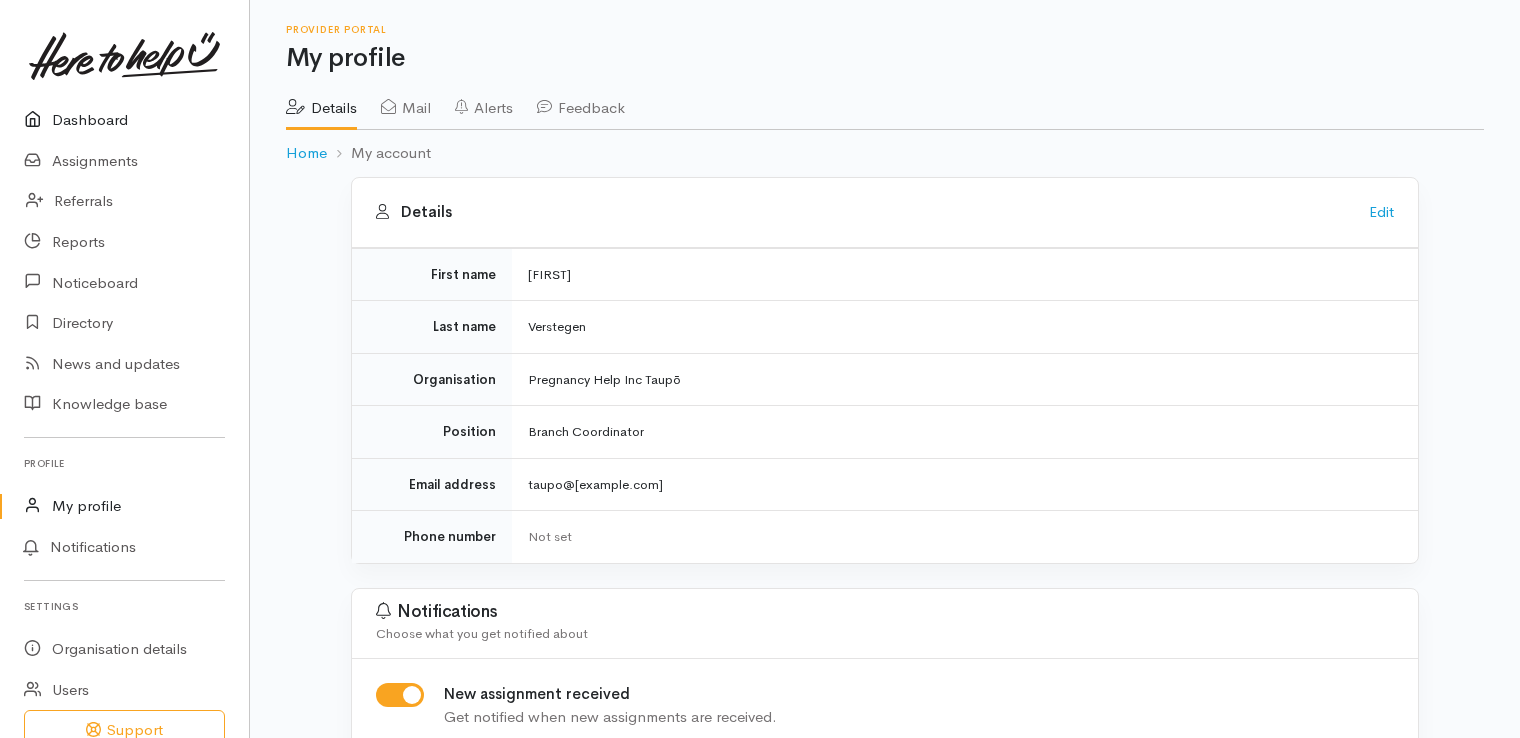 click on "Dashboard" at bounding box center (124, 120) 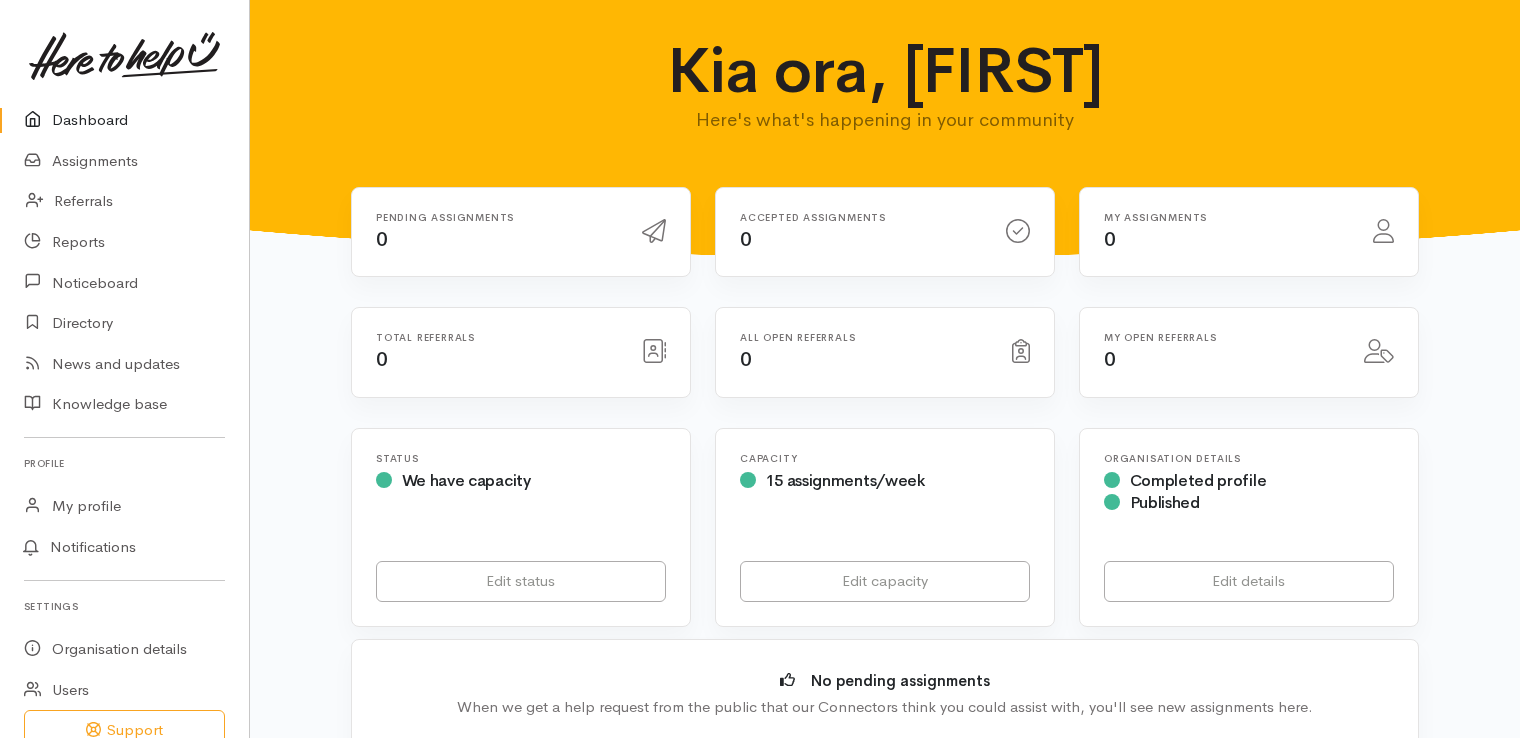 scroll, scrollTop: 0, scrollLeft: 0, axis: both 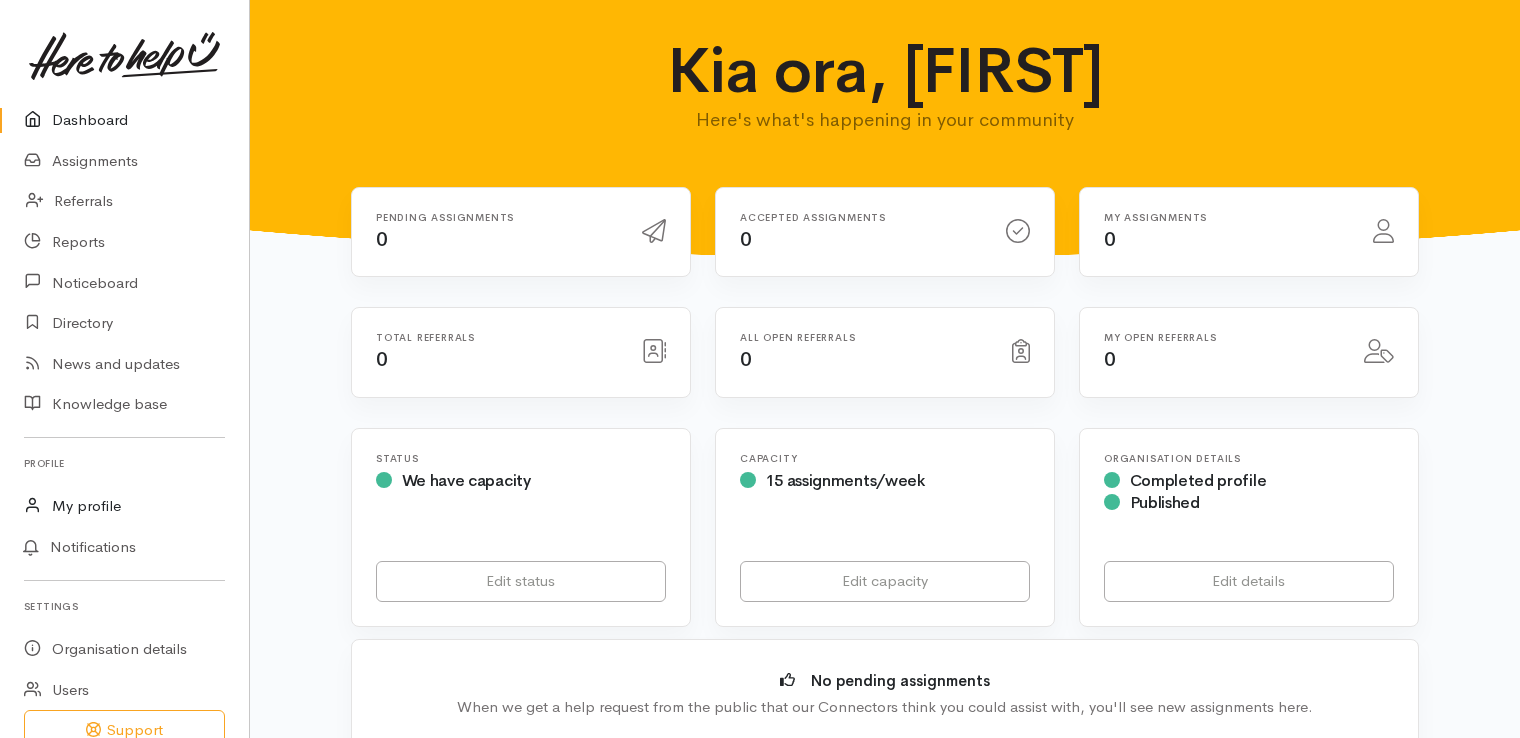 click on "My profile" at bounding box center [124, 506] 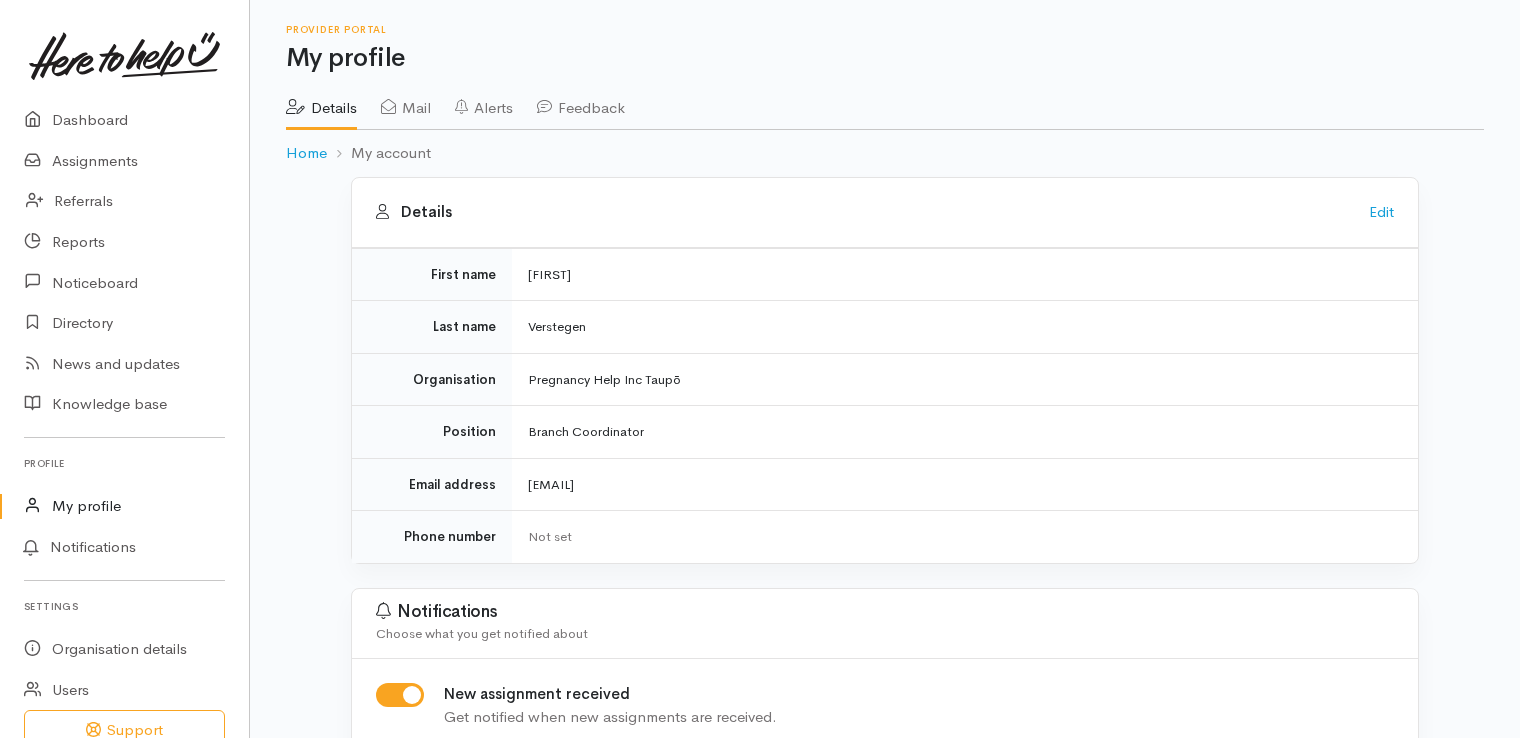 scroll, scrollTop: 0, scrollLeft: 0, axis: both 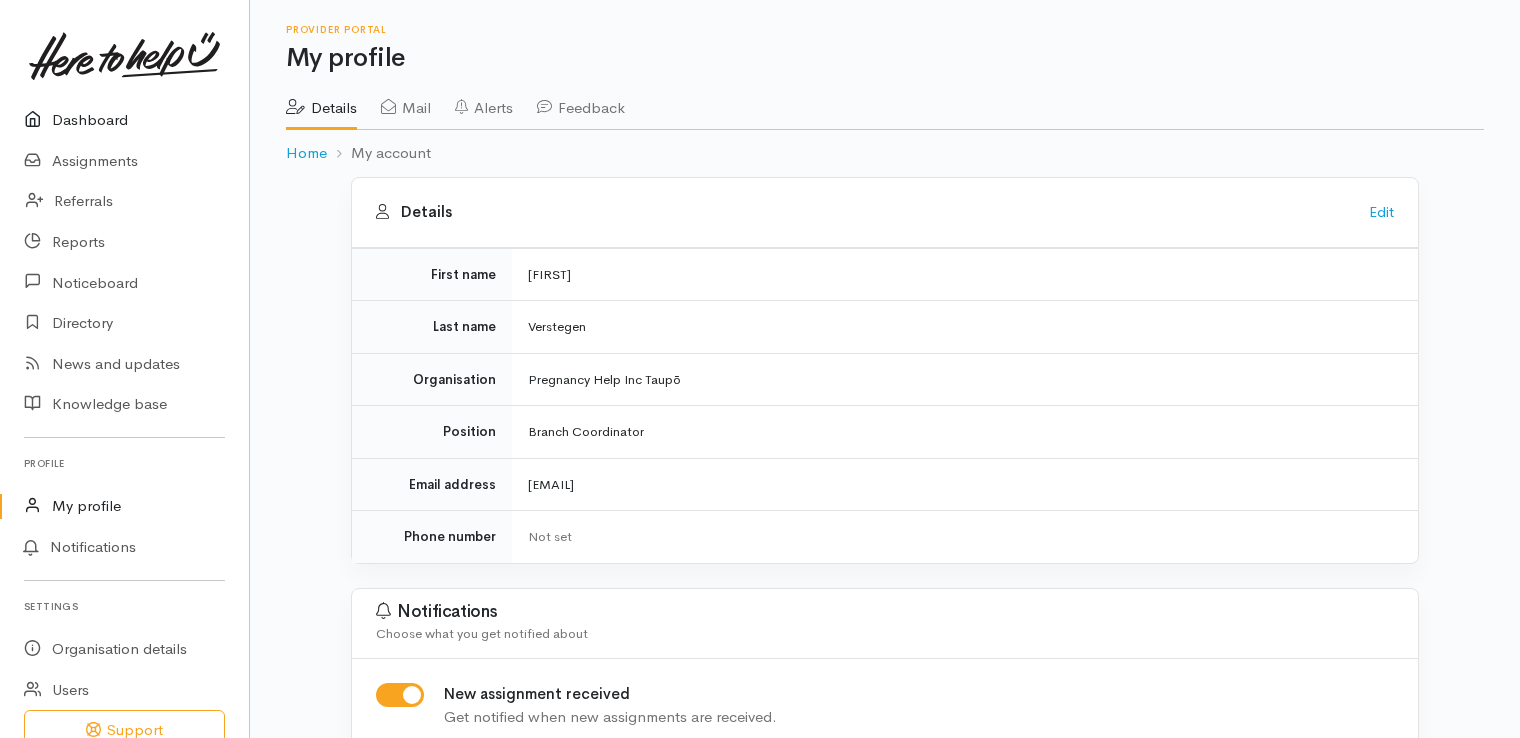 click on "Dashboard" at bounding box center [124, 120] 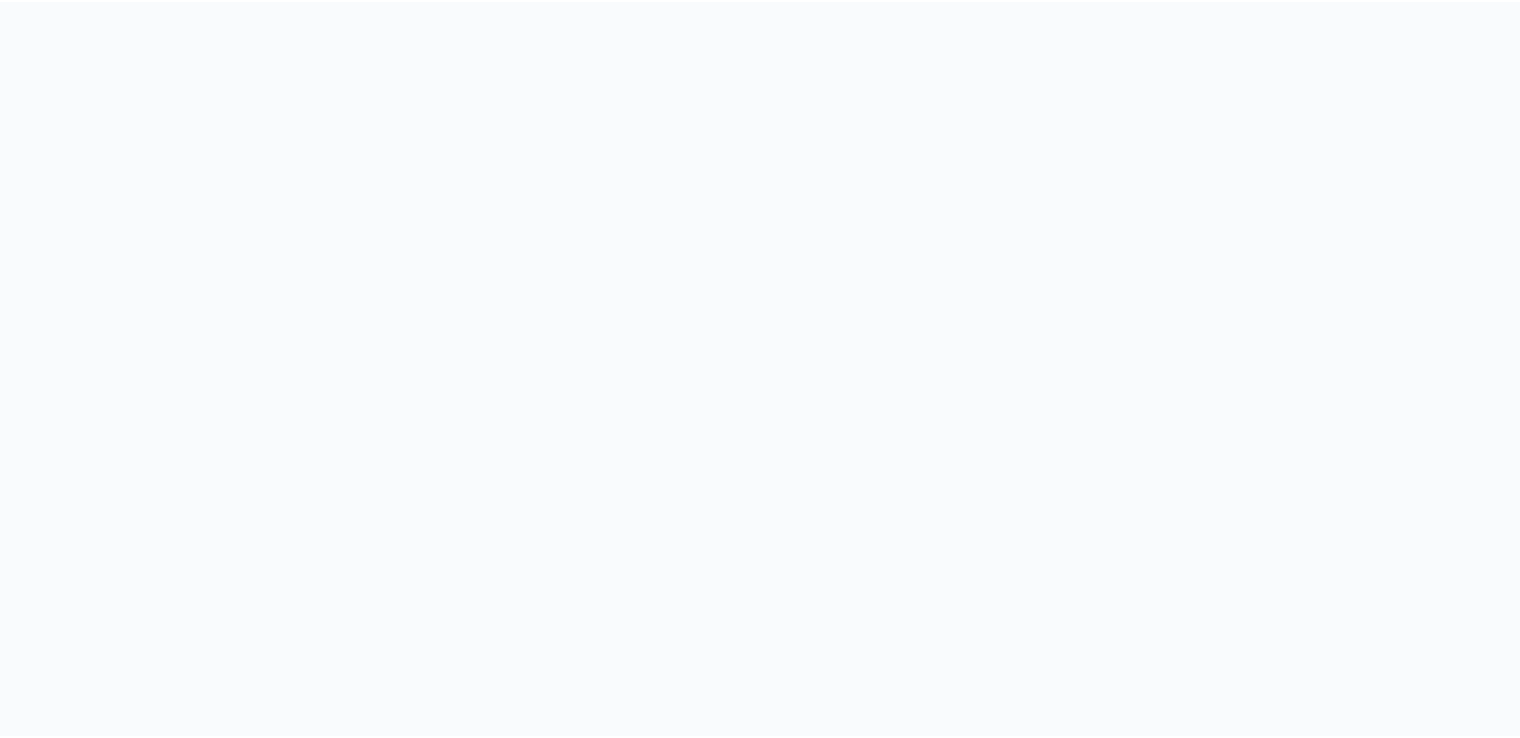 scroll, scrollTop: 0, scrollLeft: 0, axis: both 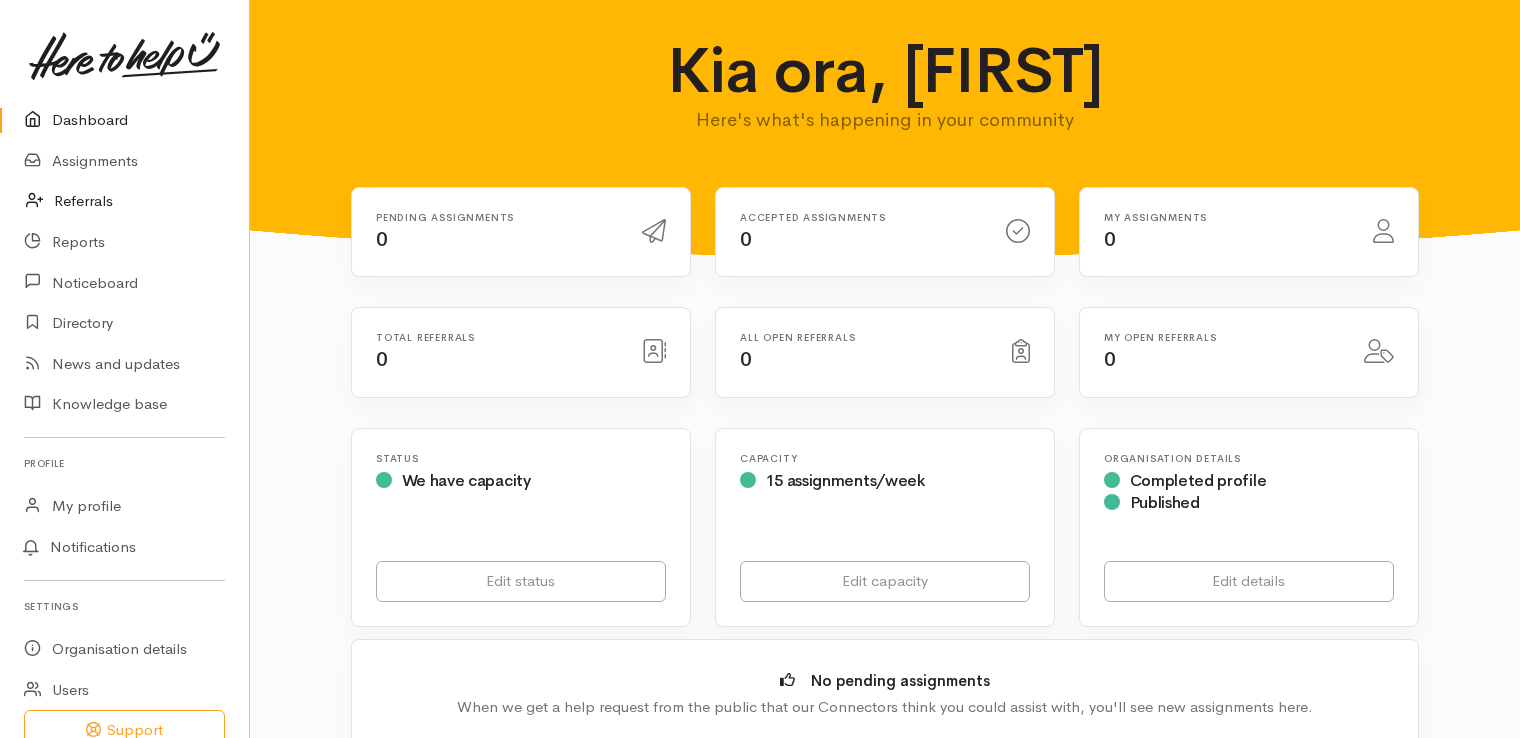 click on "Referrals" at bounding box center (124, 201) 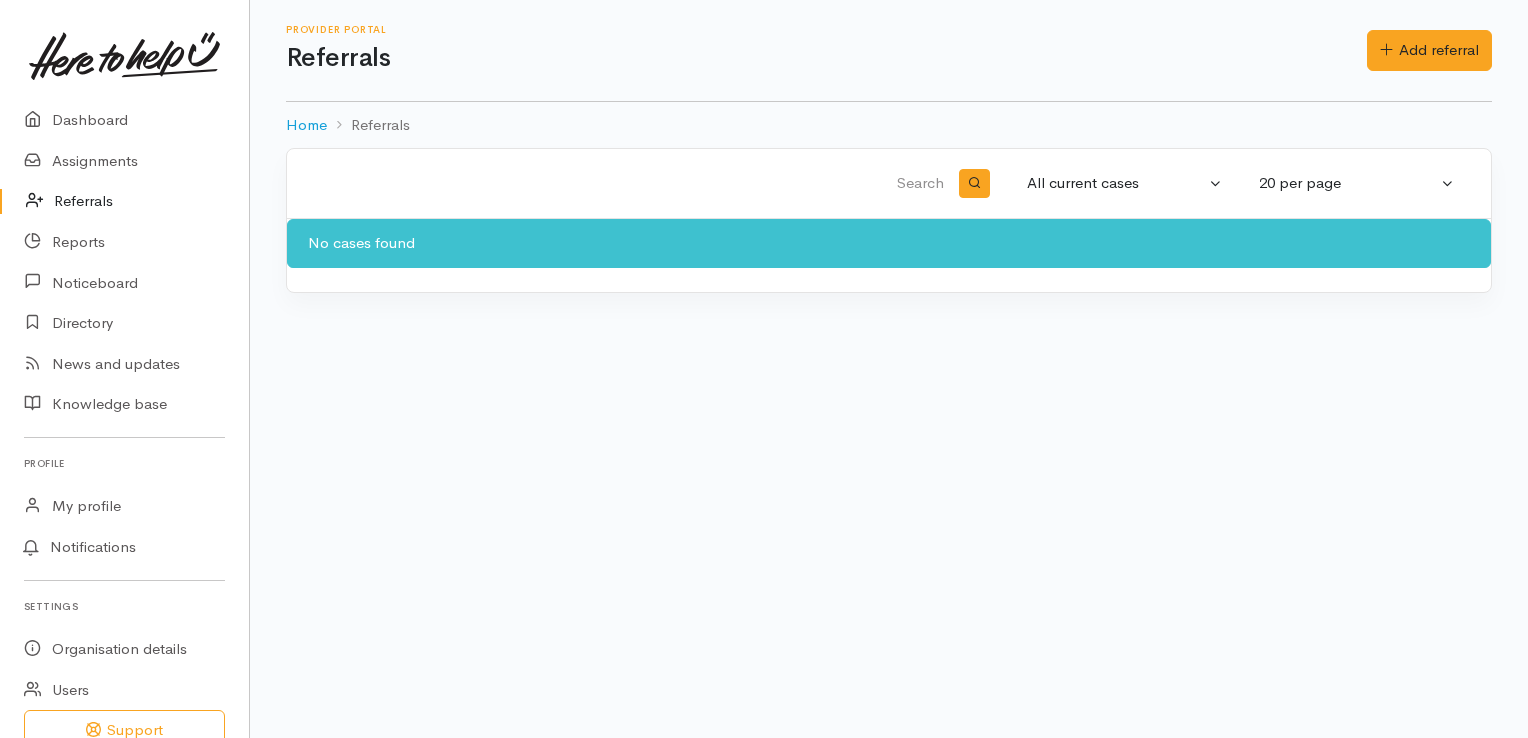 scroll, scrollTop: 0, scrollLeft: 0, axis: both 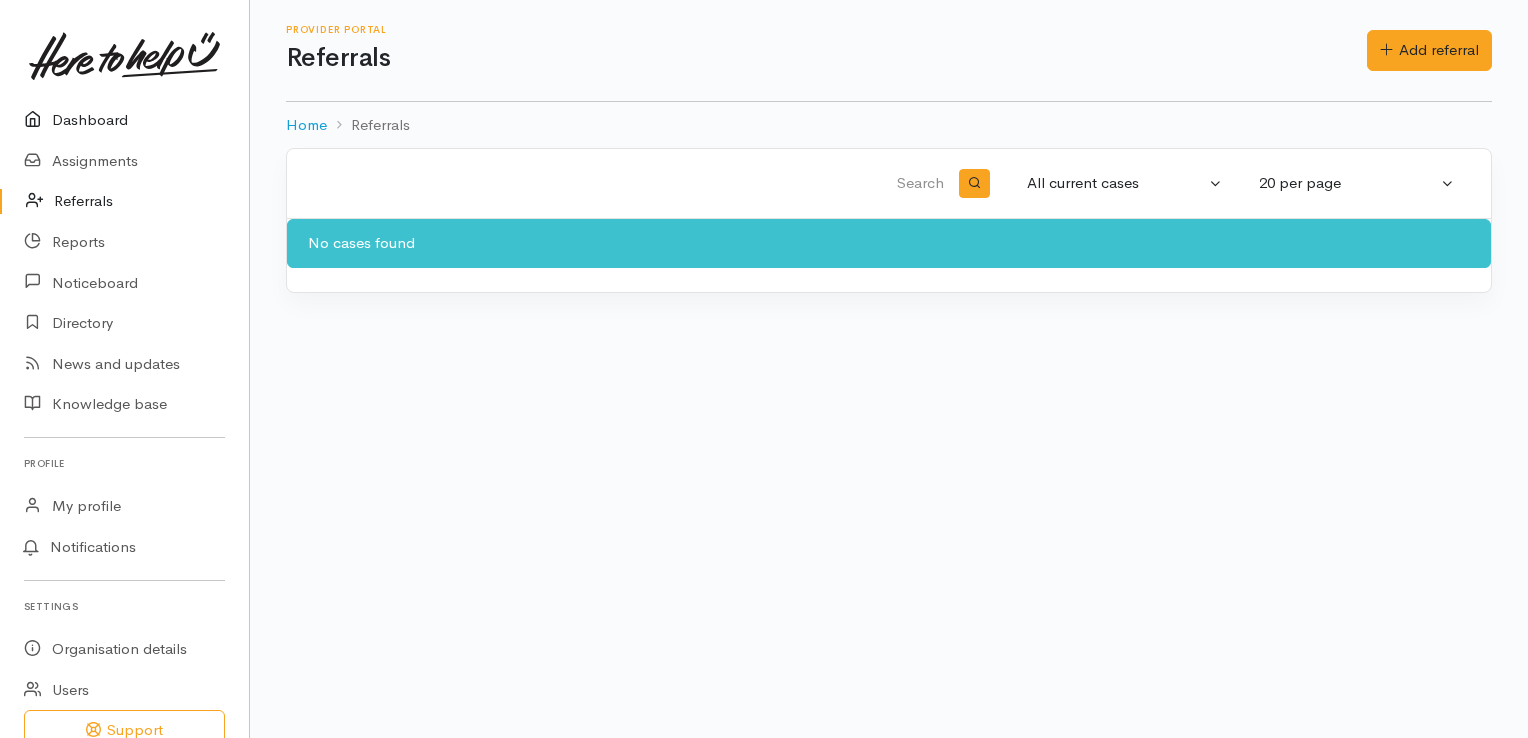 click on "Dashboard" at bounding box center (124, 120) 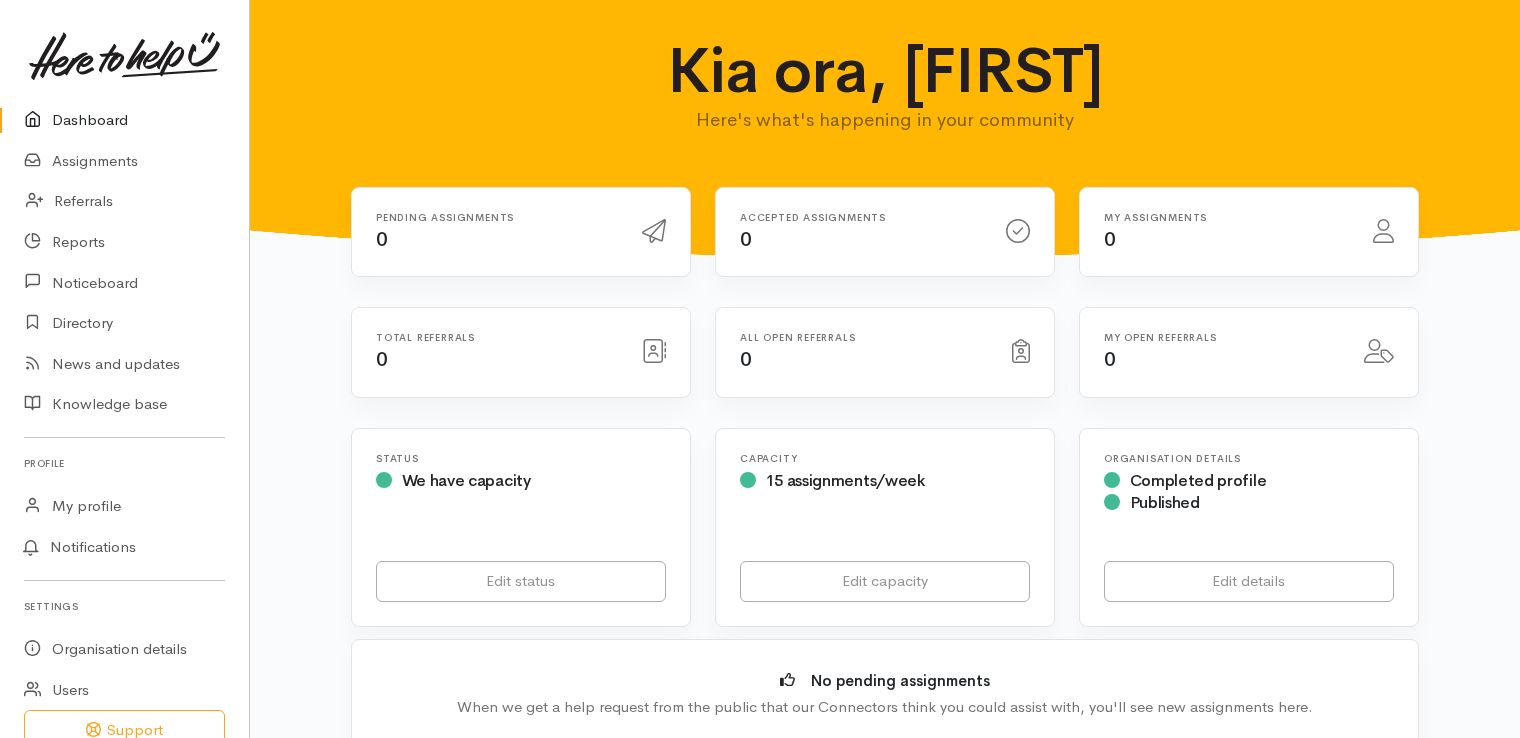 scroll, scrollTop: 0, scrollLeft: 0, axis: both 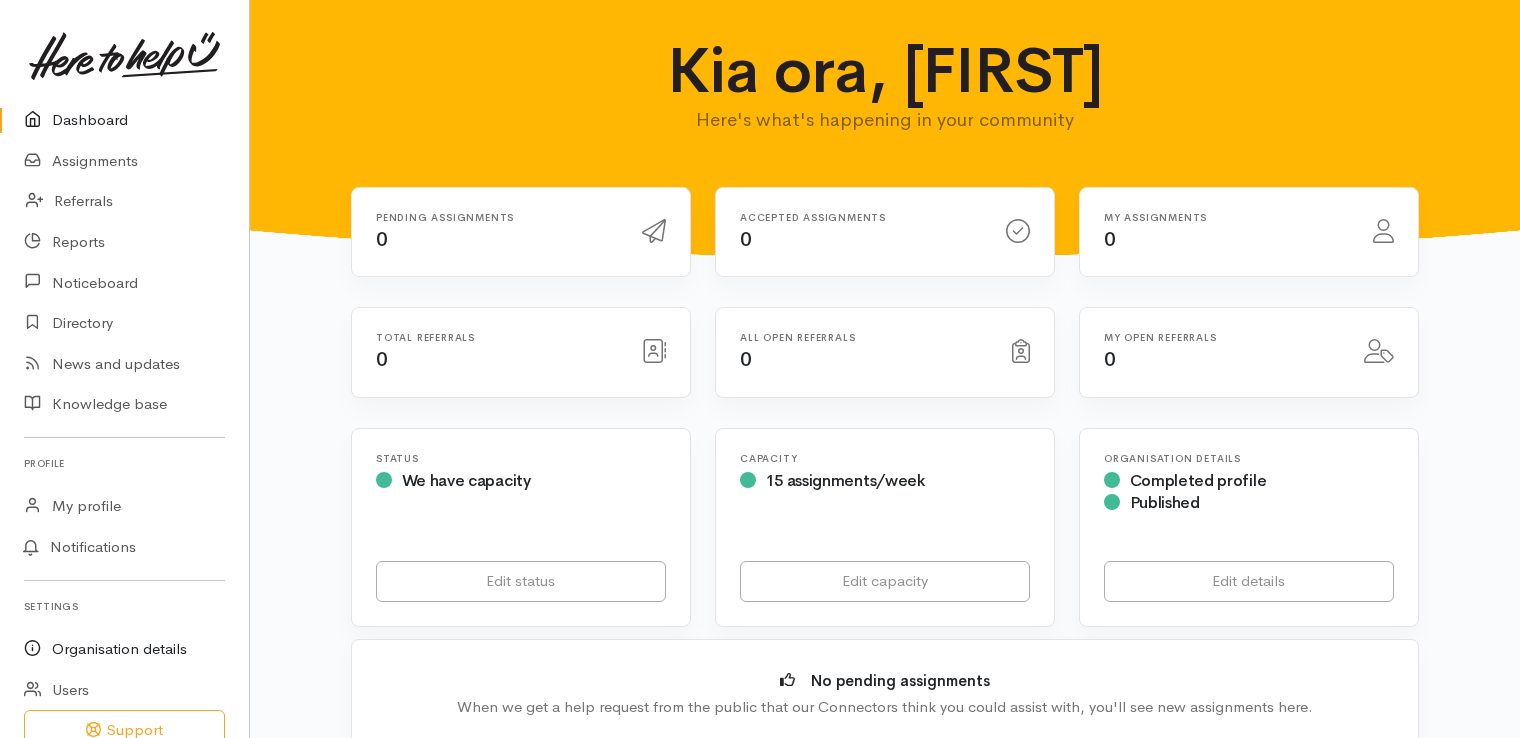 click on "Organisation details" at bounding box center (124, 649) 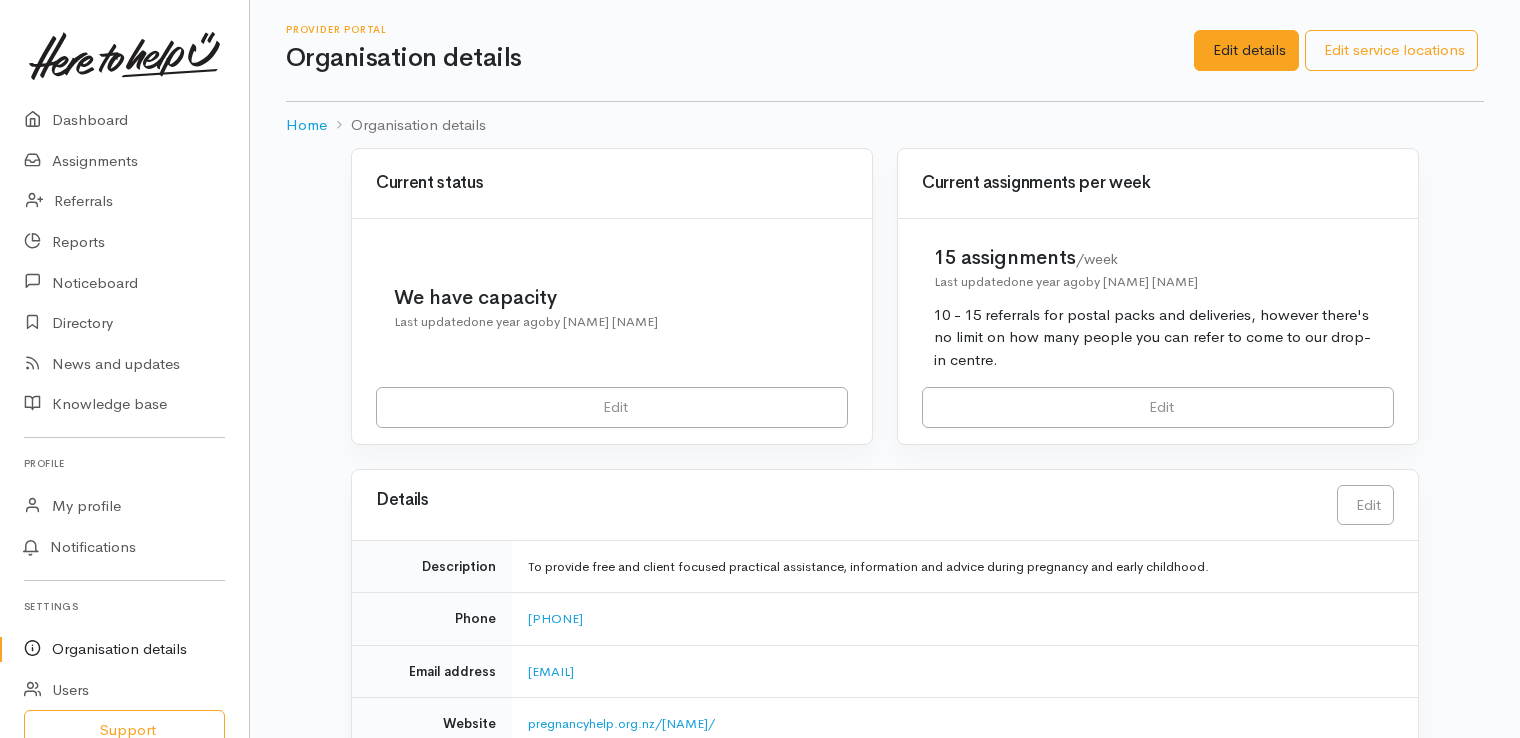 scroll, scrollTop: 0, scrollLeft: 0, axis: both 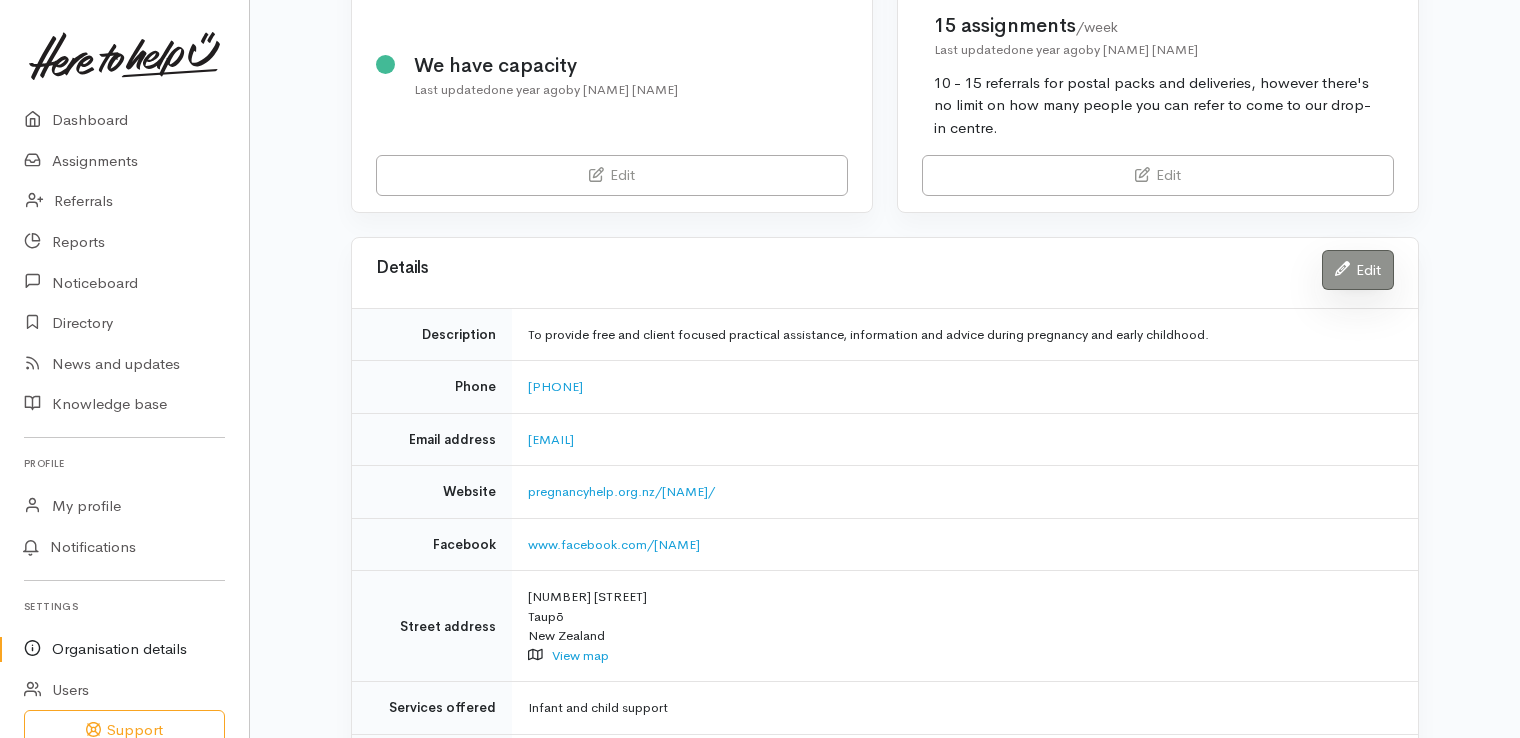 click on "Edit" at bounding box center [1358, 270] 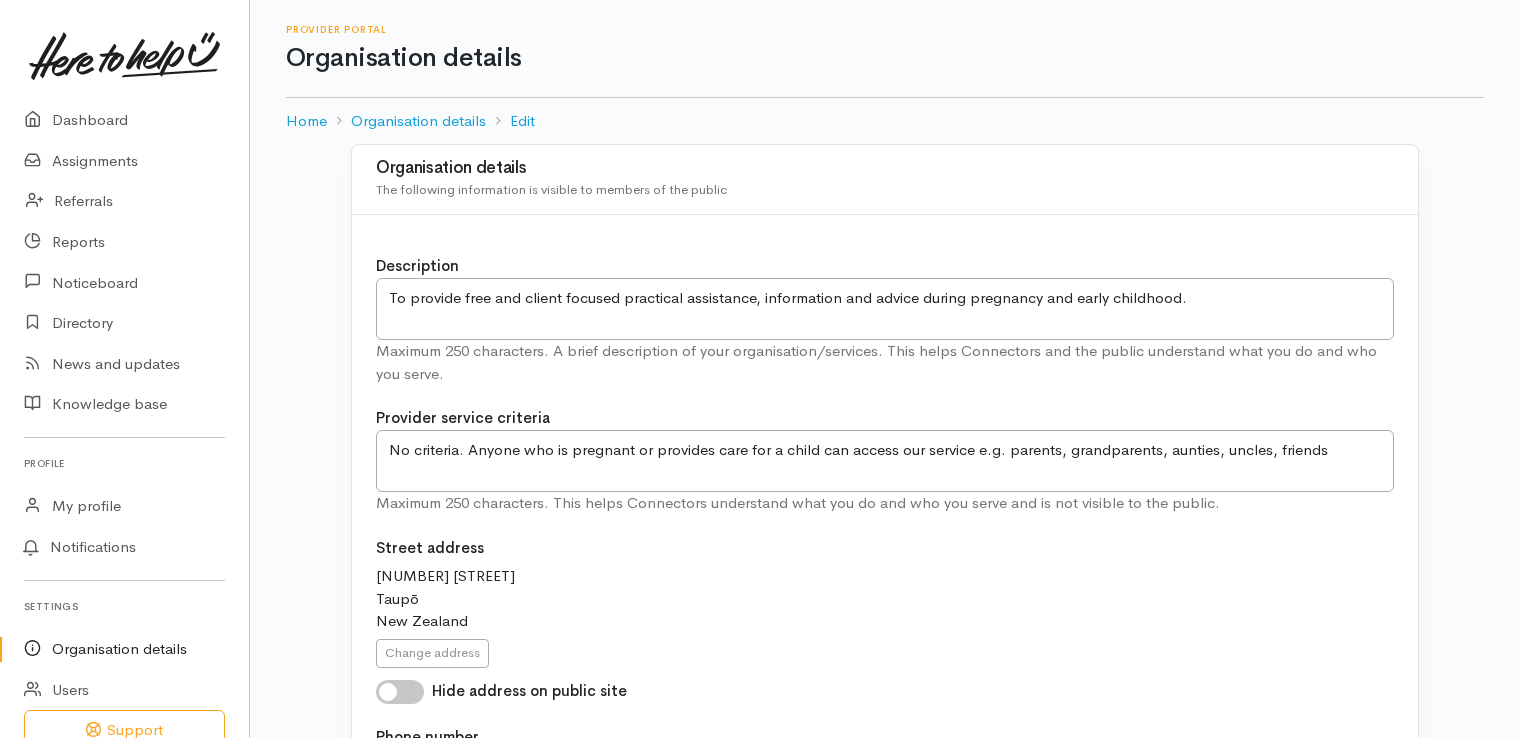 scroll, scrollTop: 646, scrollLeft: 0, axis: vertical 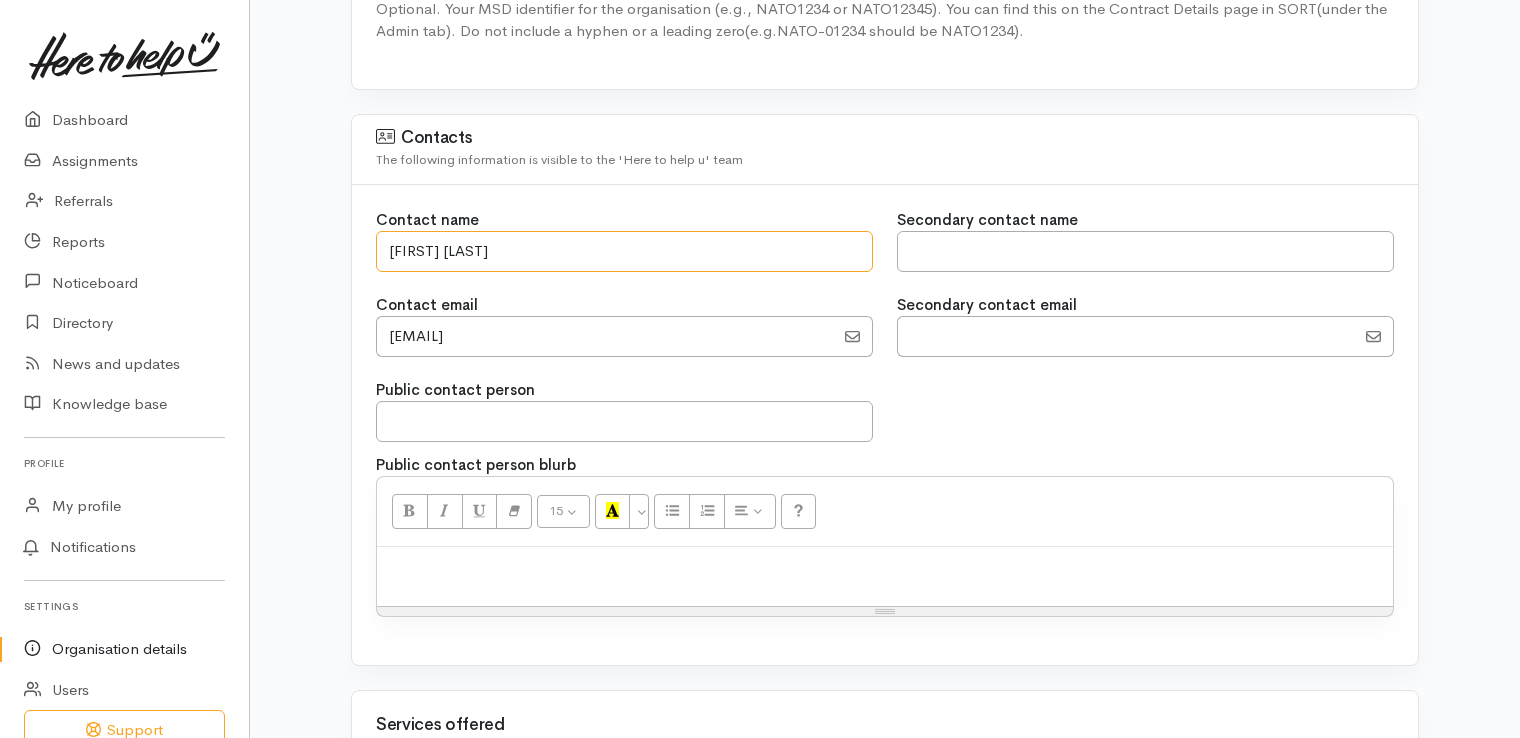 click on "Beth Feltham" at bounding box center [624, 251] 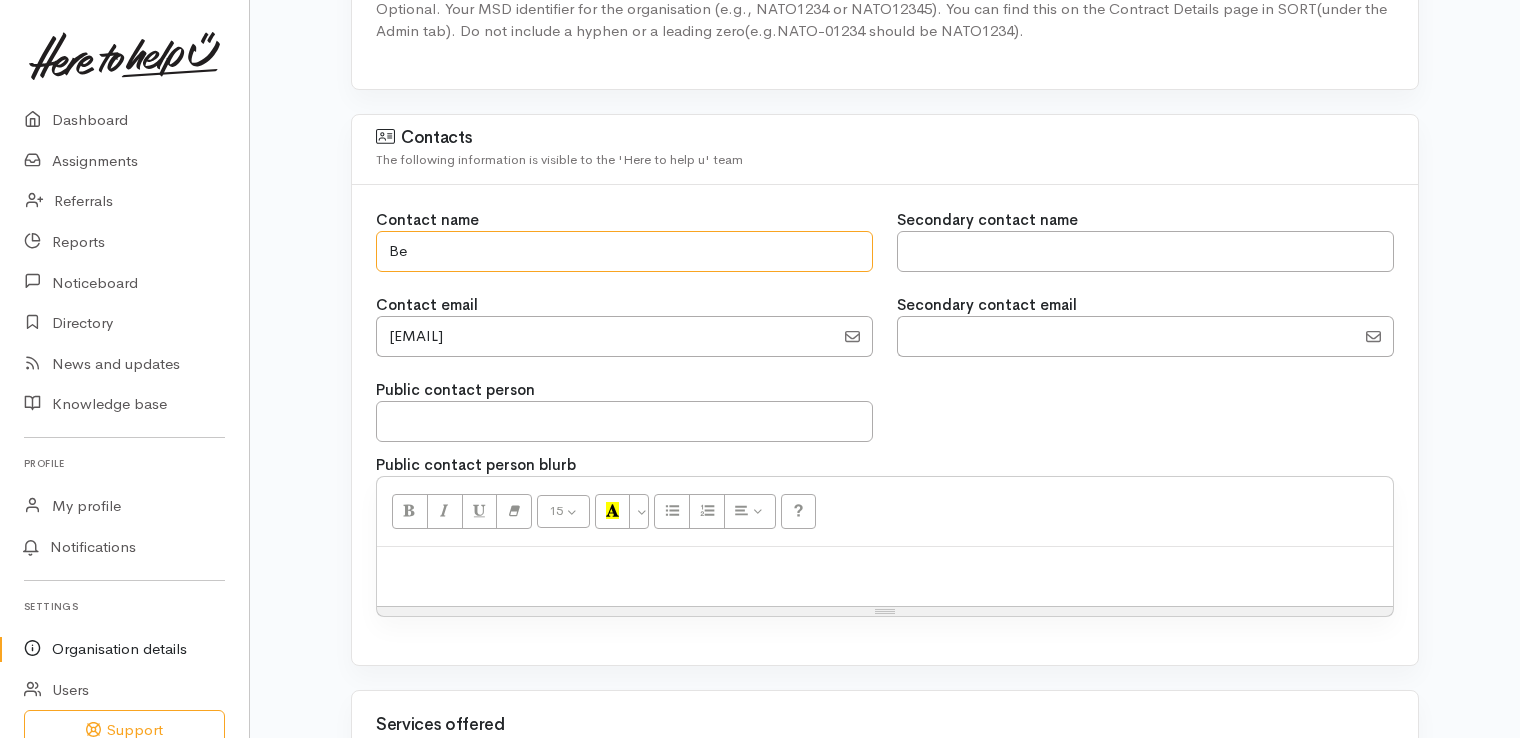 type on "B" 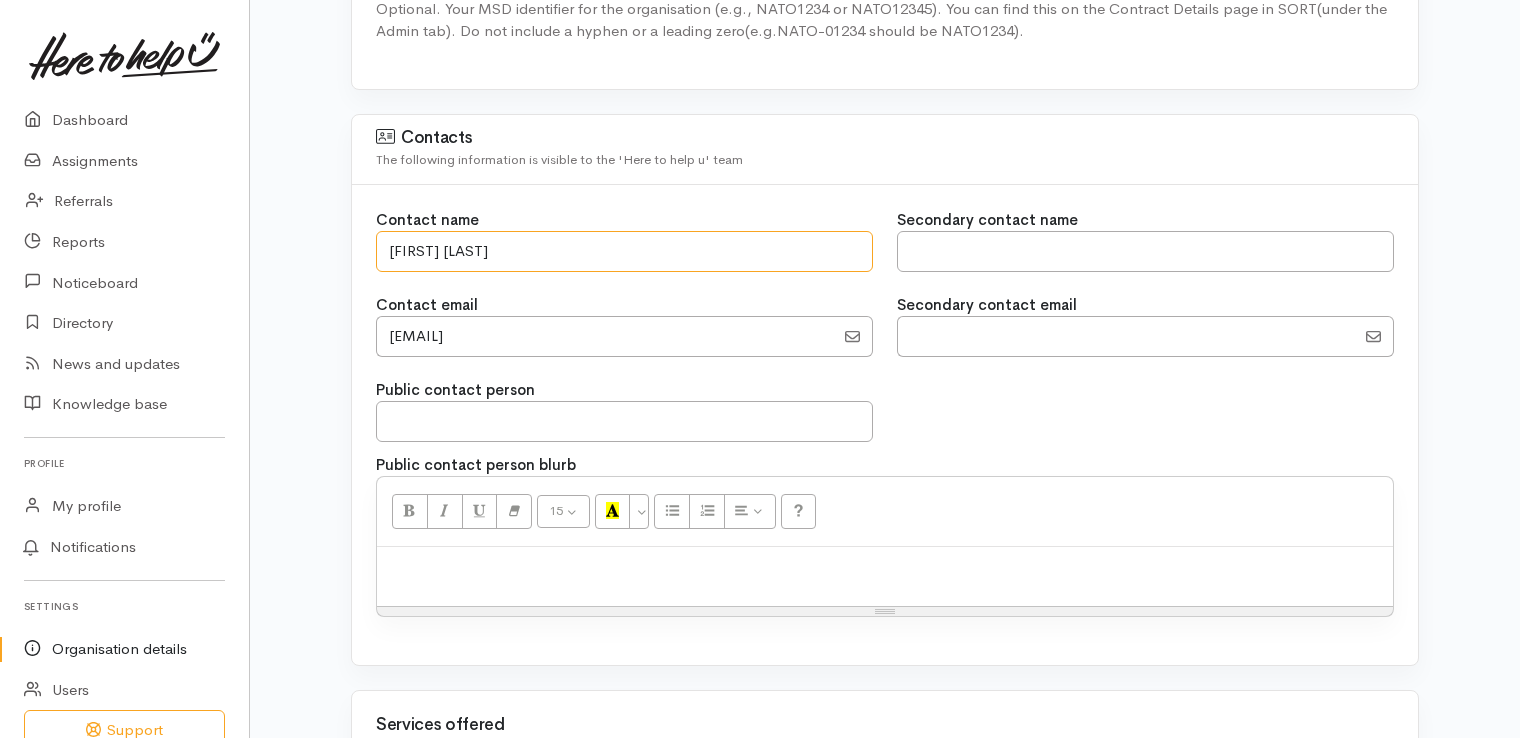 type on "Robyn Verstegen" 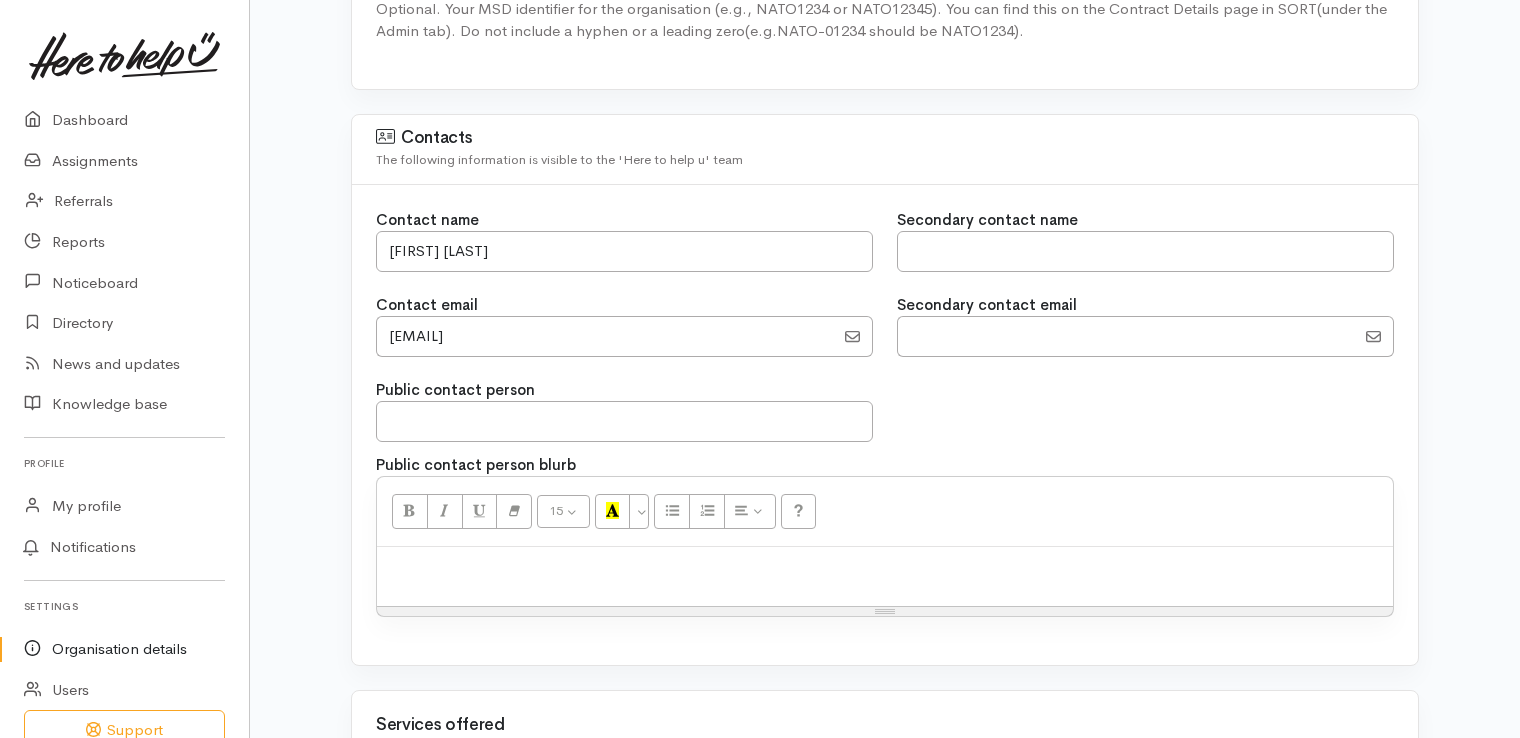 click on "Contact name
Robyn Verstegen
Contact email
Secondary contact name
Secondary contact email
Public contact person
15  8  9  10" at bounding box center [885, 425] 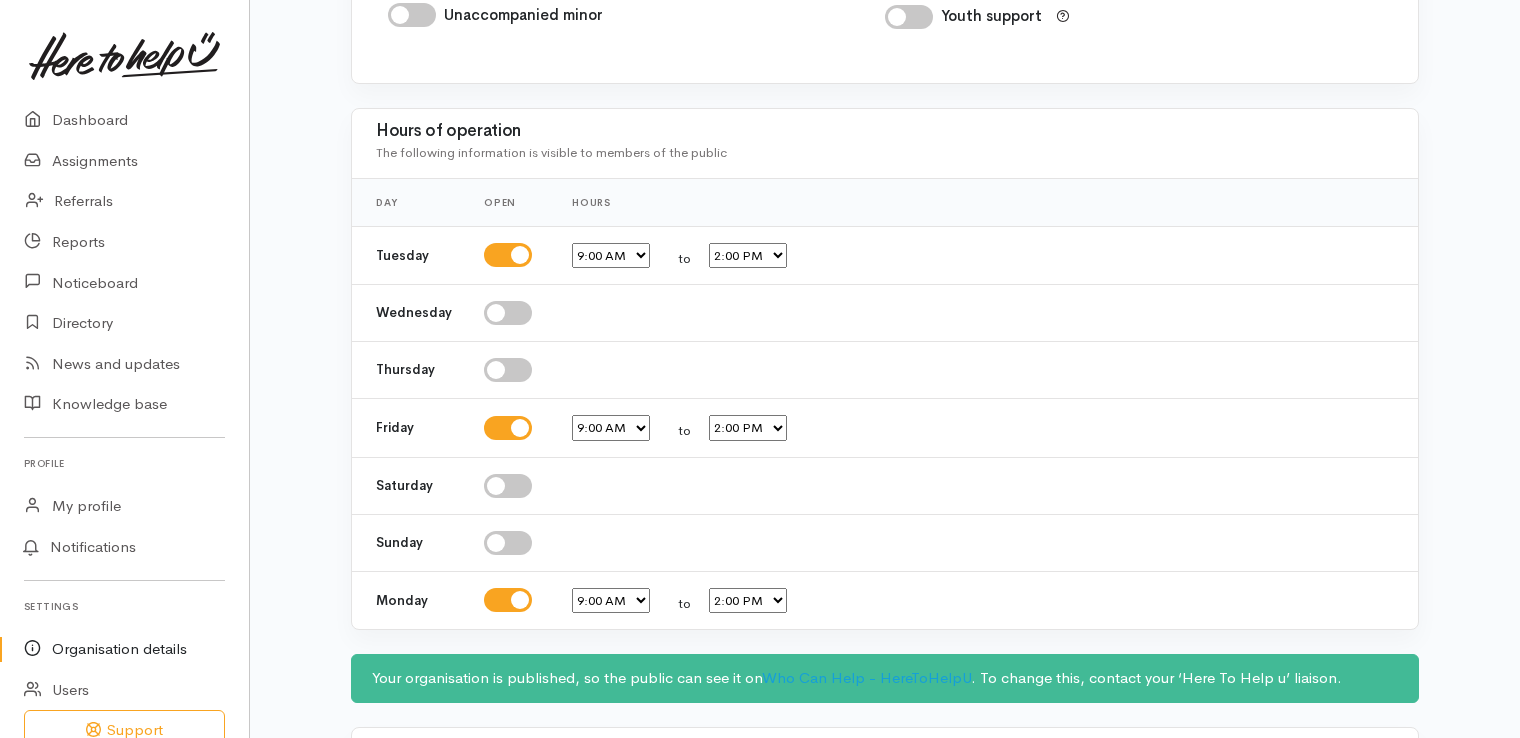 scroll, scrollTop: 2552, scrollLeft: 0, axis: vertical 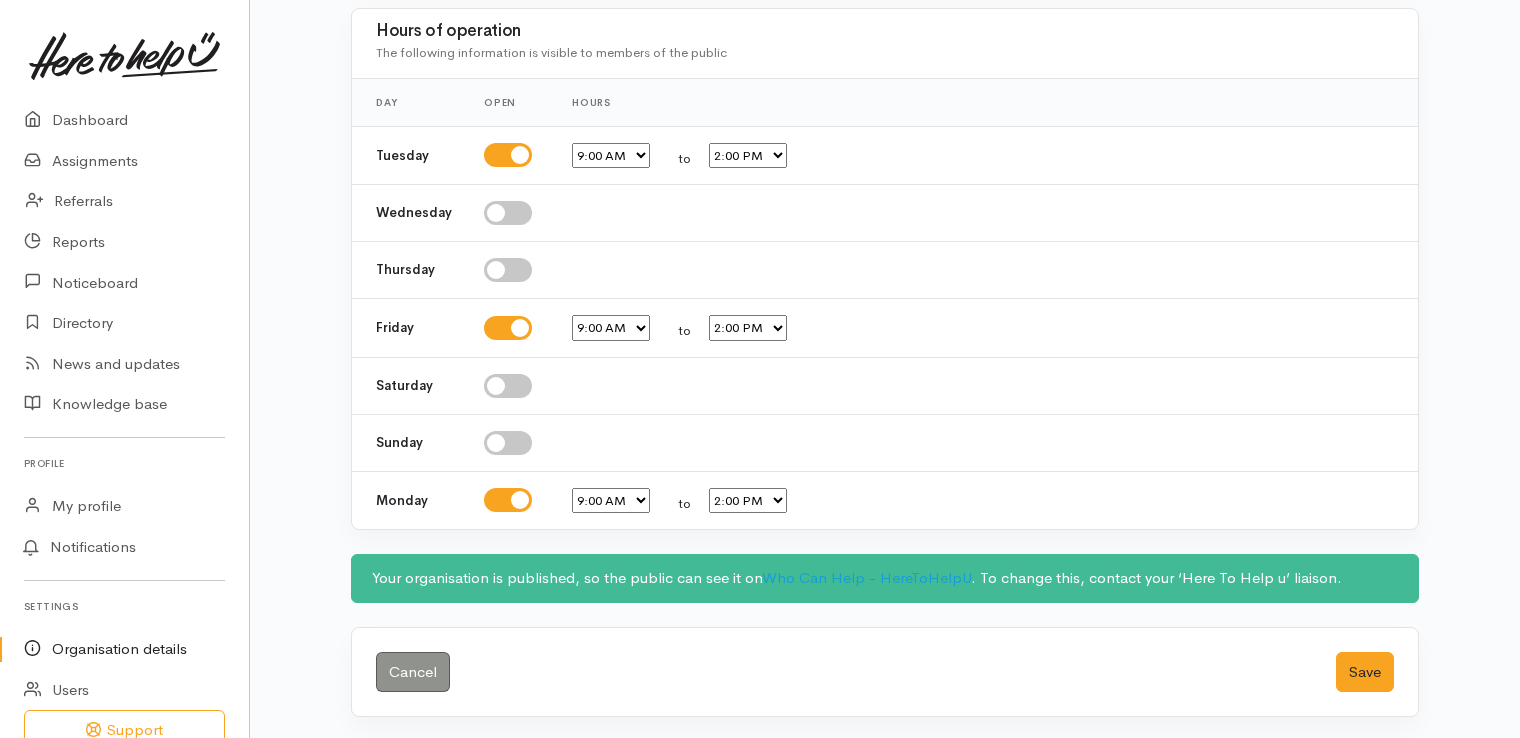 click at bounding box center (508, 270) 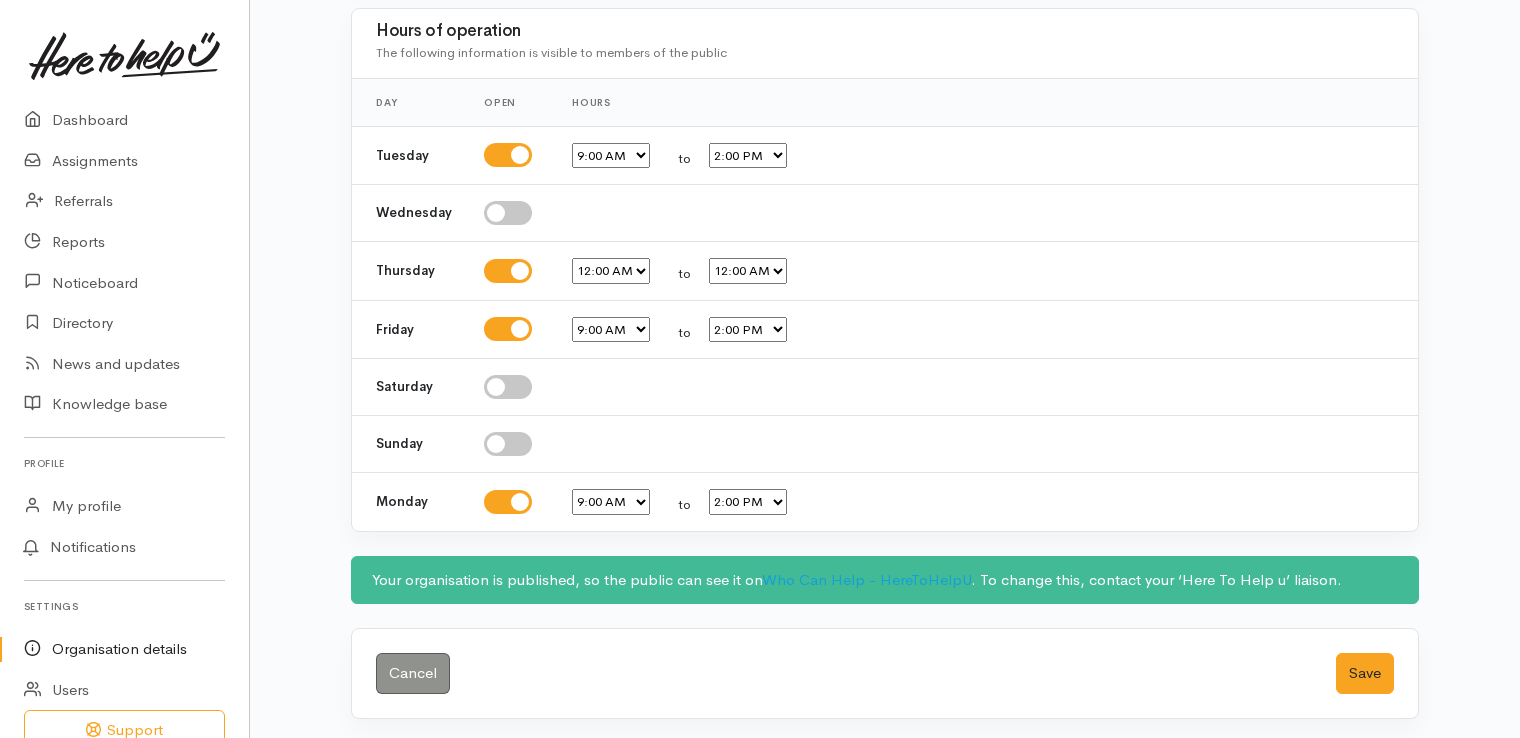 click on "12:00 AM
12:15 AM
12:30 AM
12:45 AM
1:00 AM
1:15 AM
1:30 AM
1:45 AM
2:00 AM
2:15 AM
2:30 AM
2:45 AM
3:00 AM
3:15 AM
3:30 AM
3:45 AM
4:00 AM 4:15 AM 4:30 AM 4:45 AM 5:00 AM" at bounding box center [611, 271] 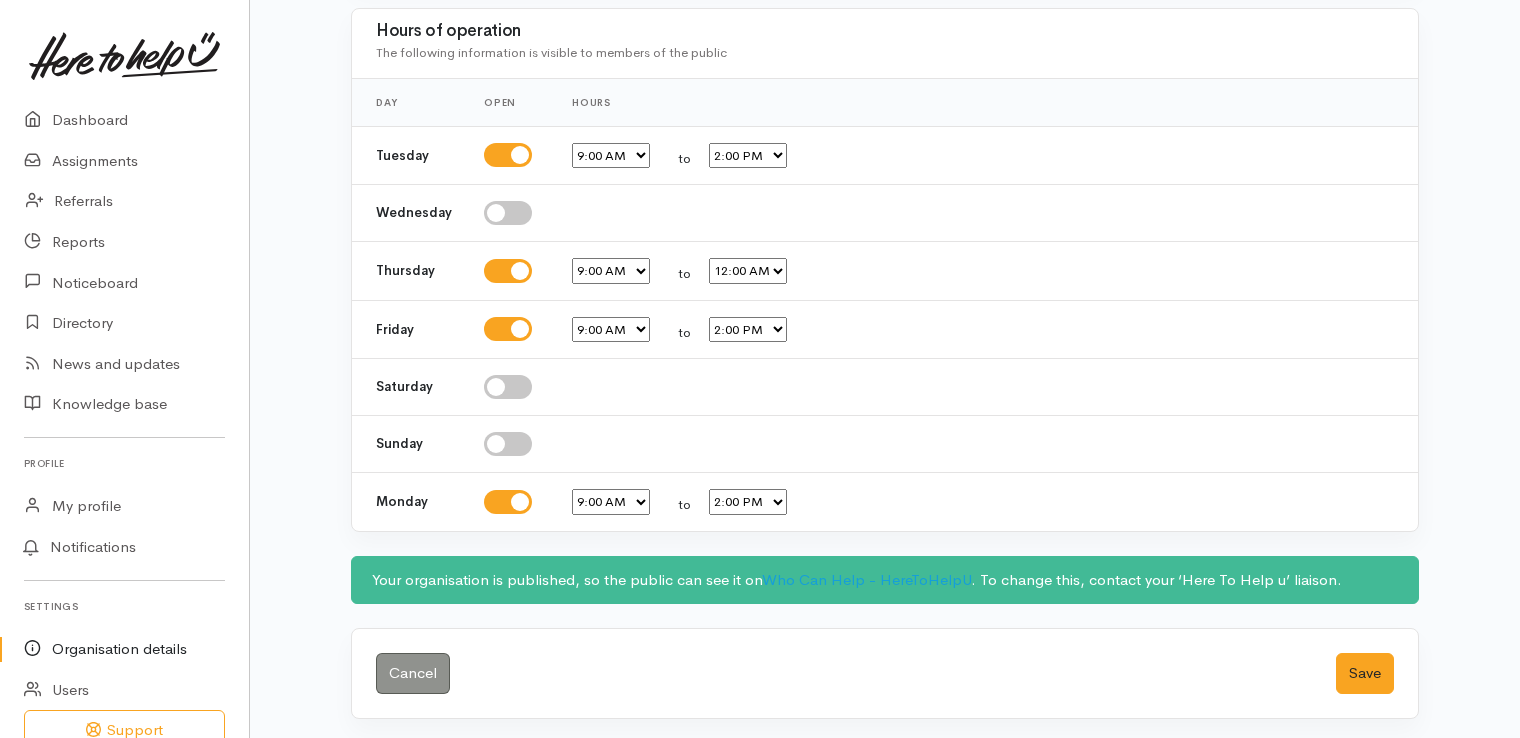 click on "12:00 AM
12:15 AM
12:30 AM
12:45 AM
1:00 AM
1:15 AM
1:30 AM
1:45 AM
2:00 AM
2:15 AM
2:30 AM
2:45 AM
3:00 AM
3:15 AM
3:30 AM
3:45 AM
4:00 AM 4:15 AM 4:30 AM 4:45 AM 5:00 AM" at bounding box center (611, 271) 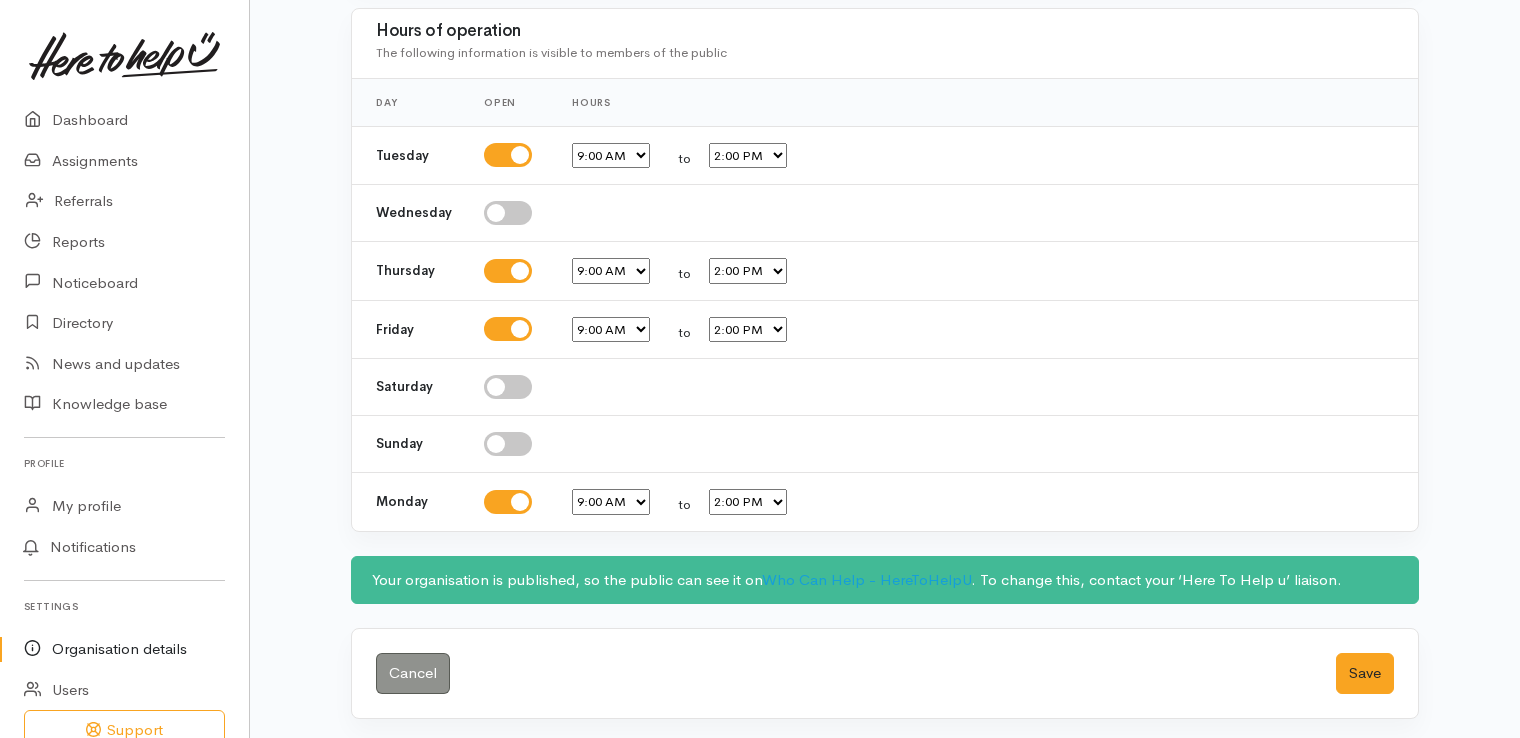 click on "12:00 AM
12:15 AM
12:30 AM
12:45 AM
1:00 AM
1:15 AM
1:30 AM
1:45 AM
2:00 AM
2:15 AM
2:30 AM
2:45 AM
3:00 AM
3:15 AM
3:30 AM
3:45 AM
4:00 AM 4:15 AM 4:30 AM 4:45 AM 5:00 AM" at bounding box center (748, 271) 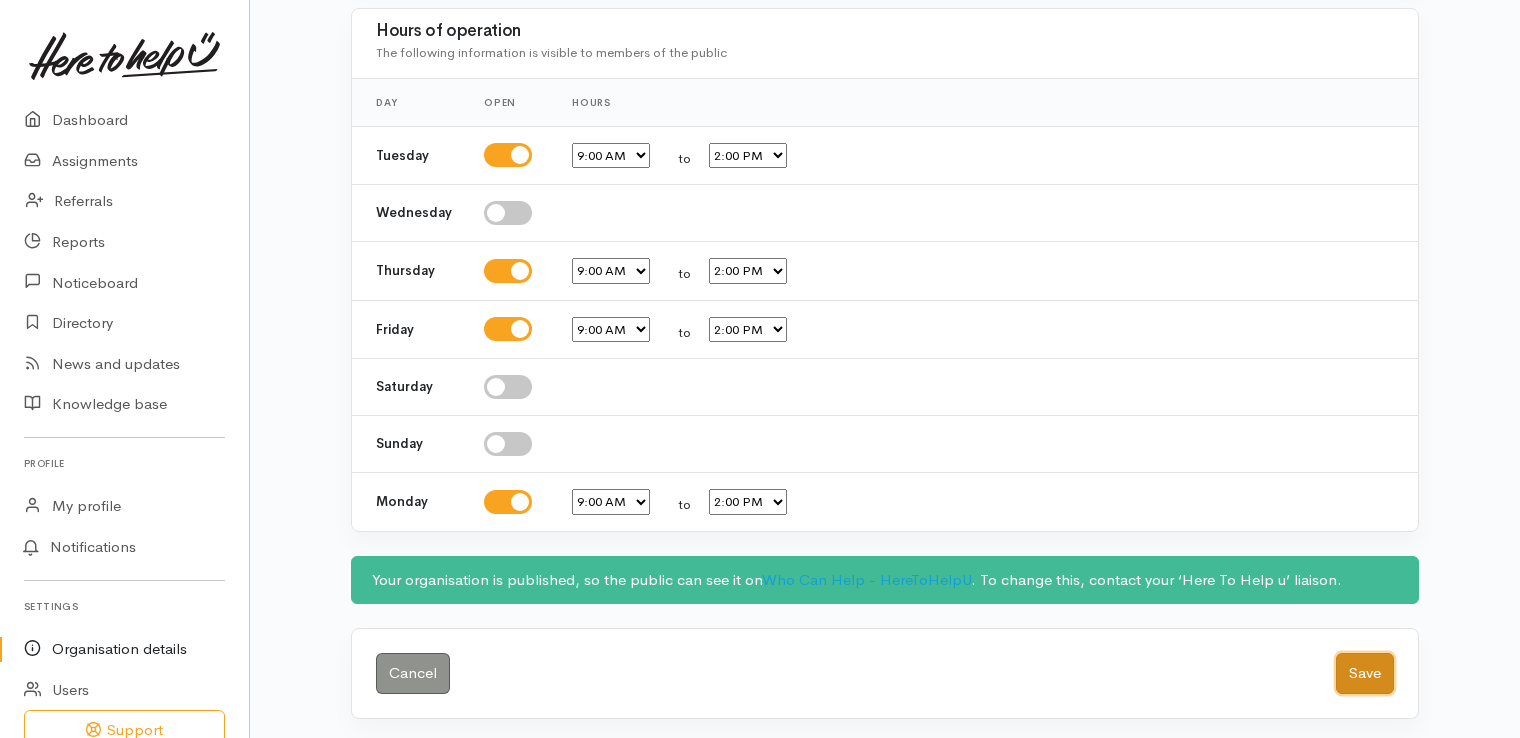 click on "Save" at bounding box center (1365, 673) 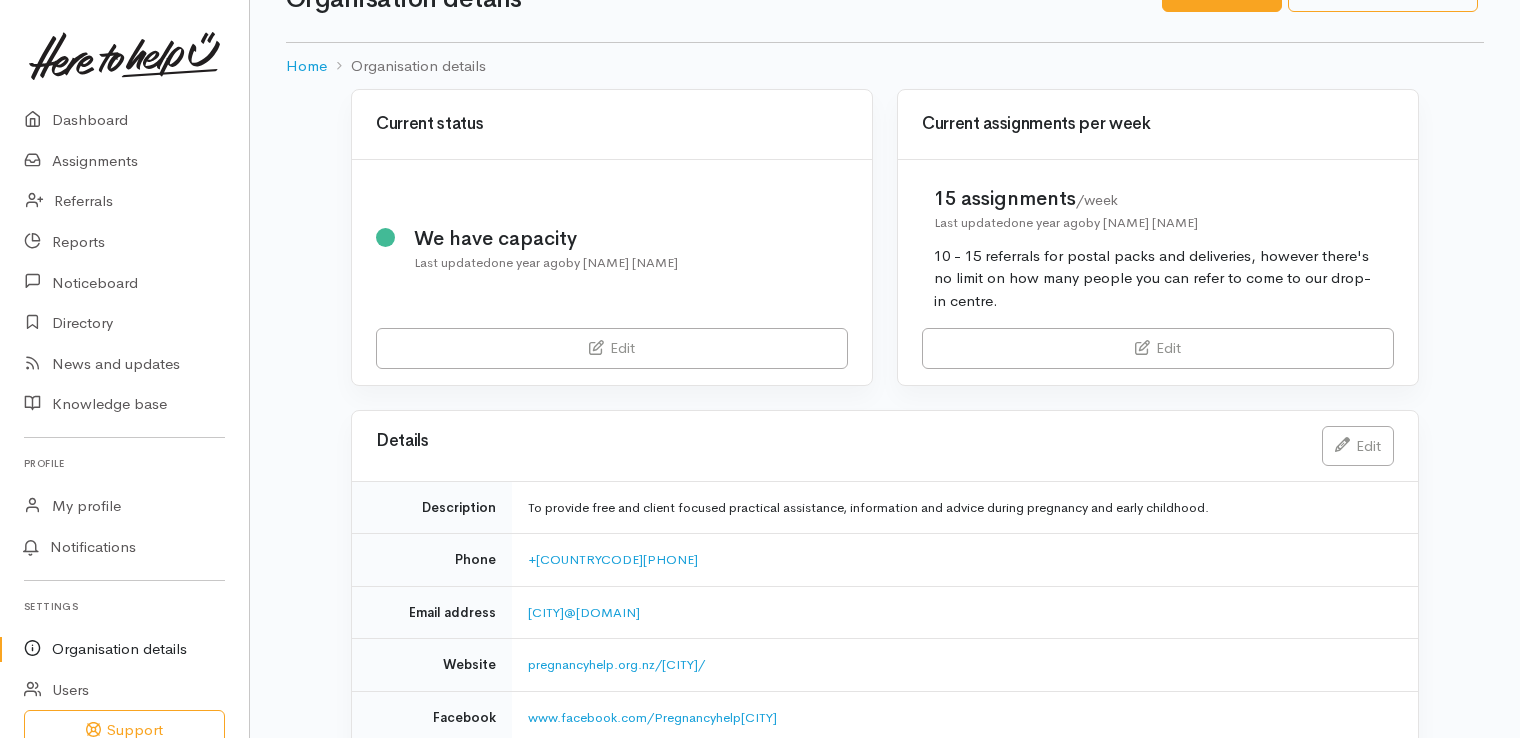 scroll, scrollTop: 0, scrollLeft: 0, axis: both 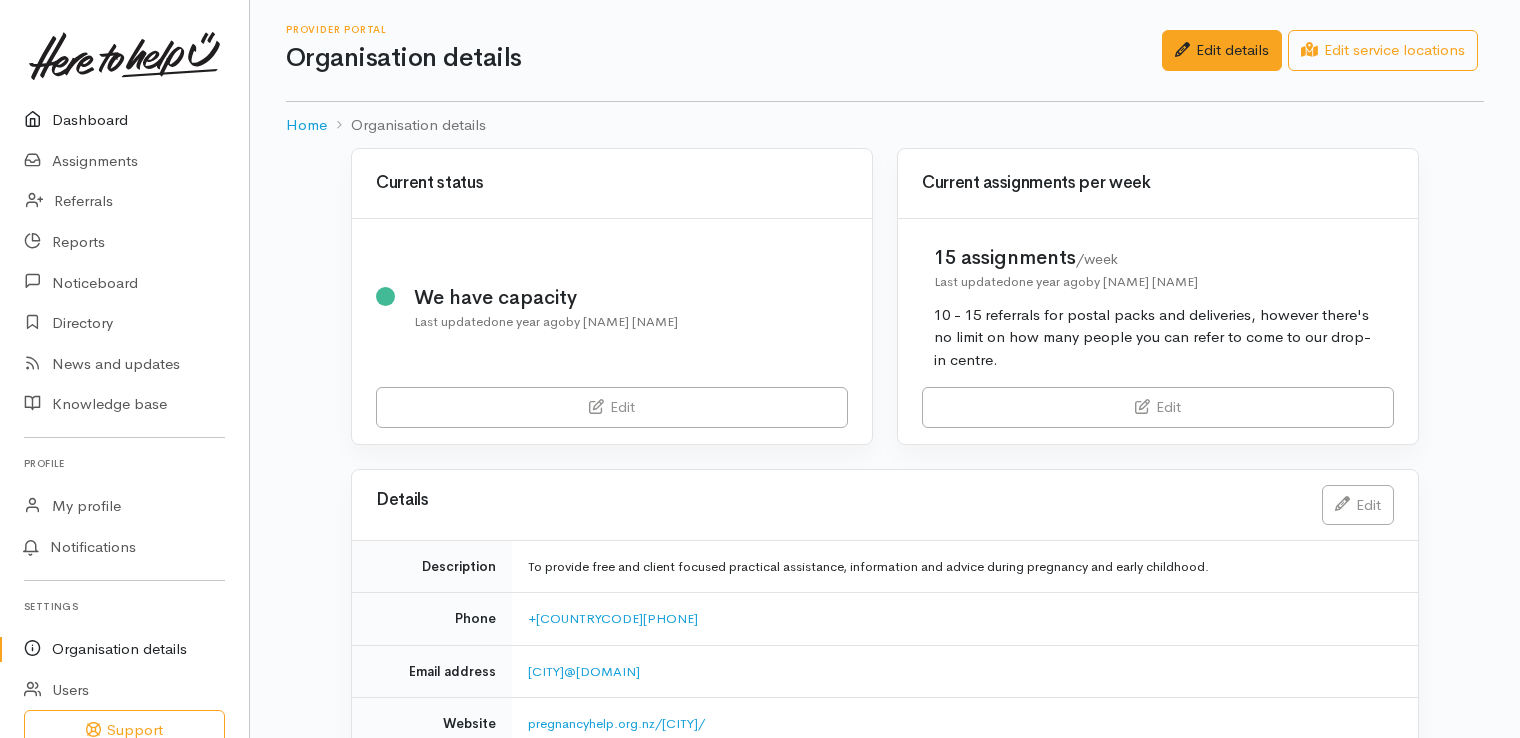 click on "Dashboard" at bounding box center (124, 120) 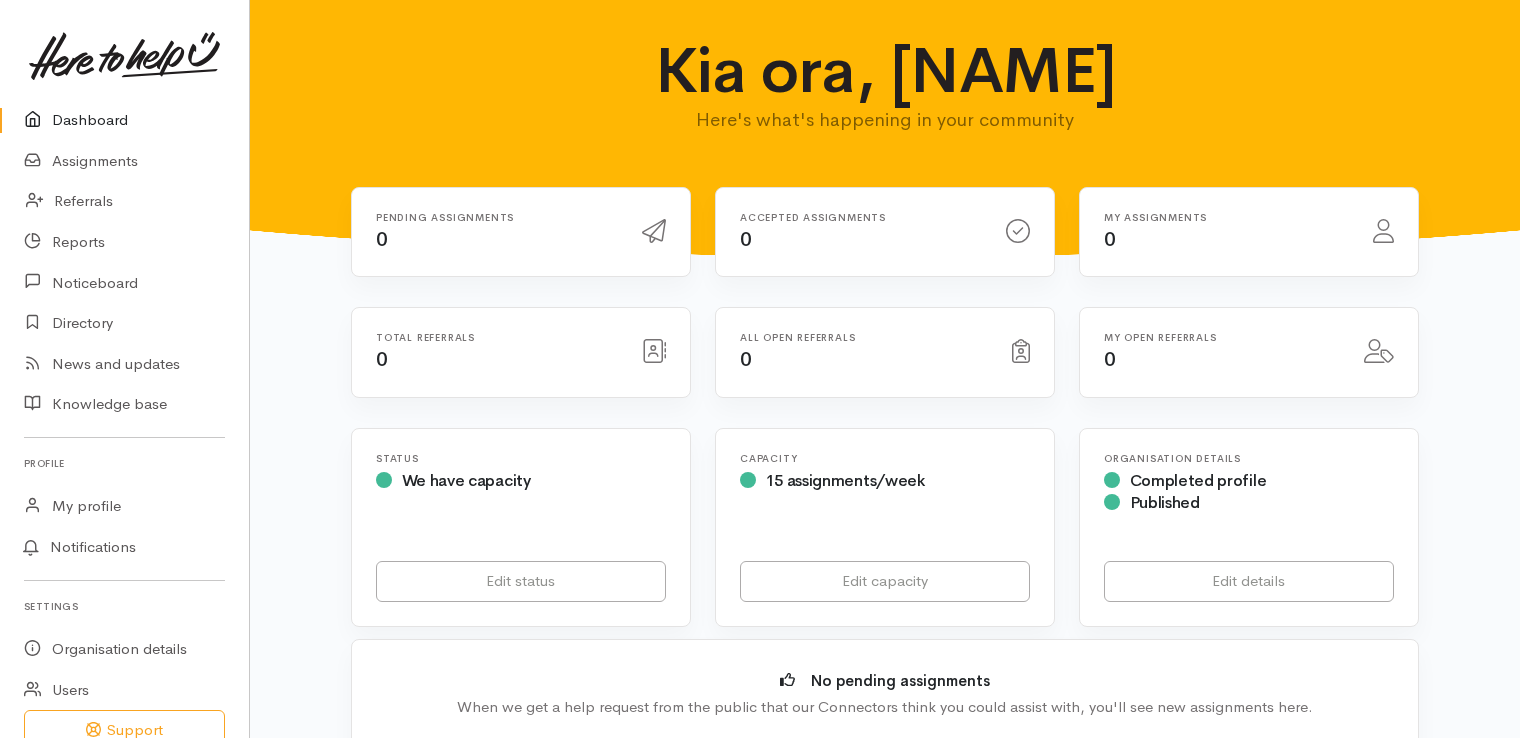 scroll, scrollTop: 0, scrollLeft: 0, axis: both 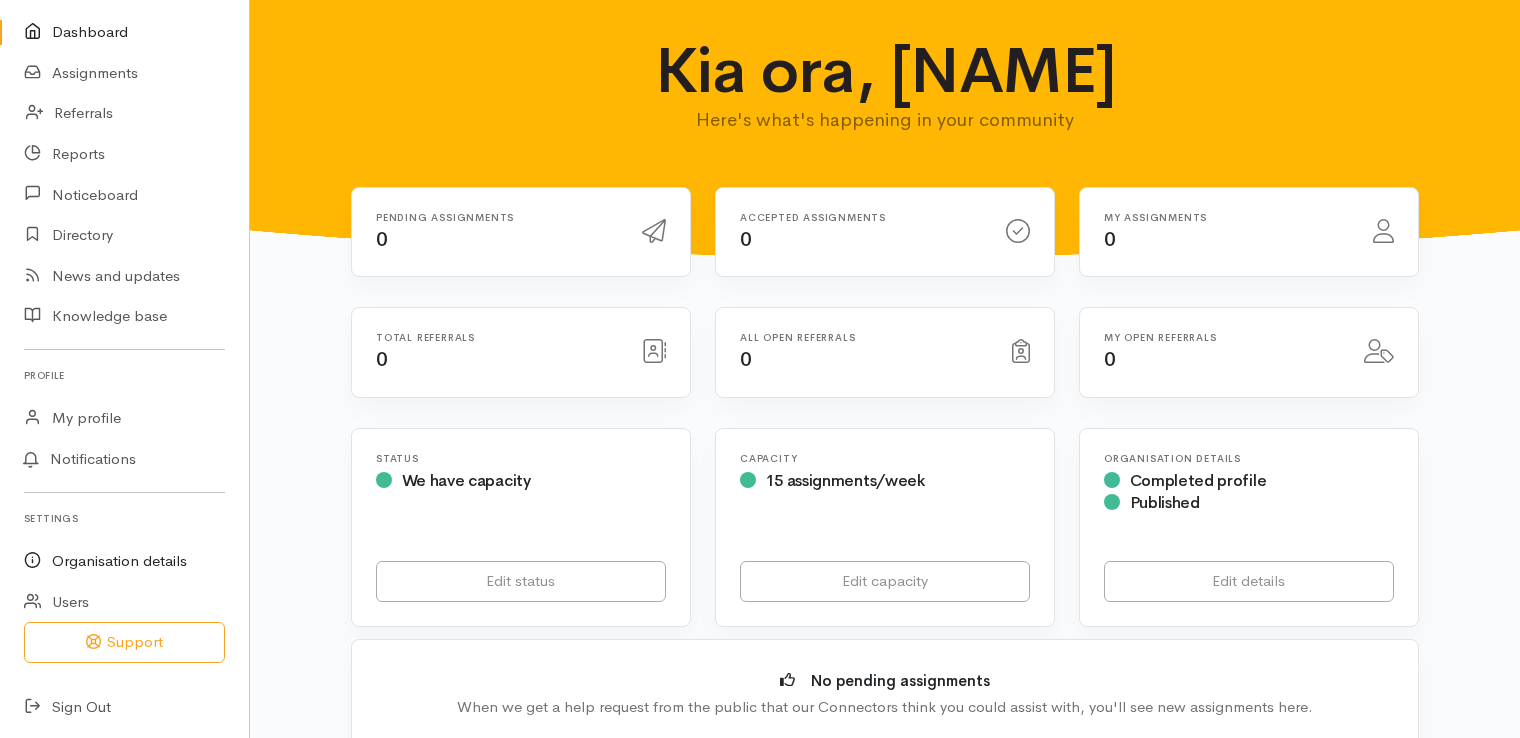click on "Organisation details" at bounding box center [124, 561] 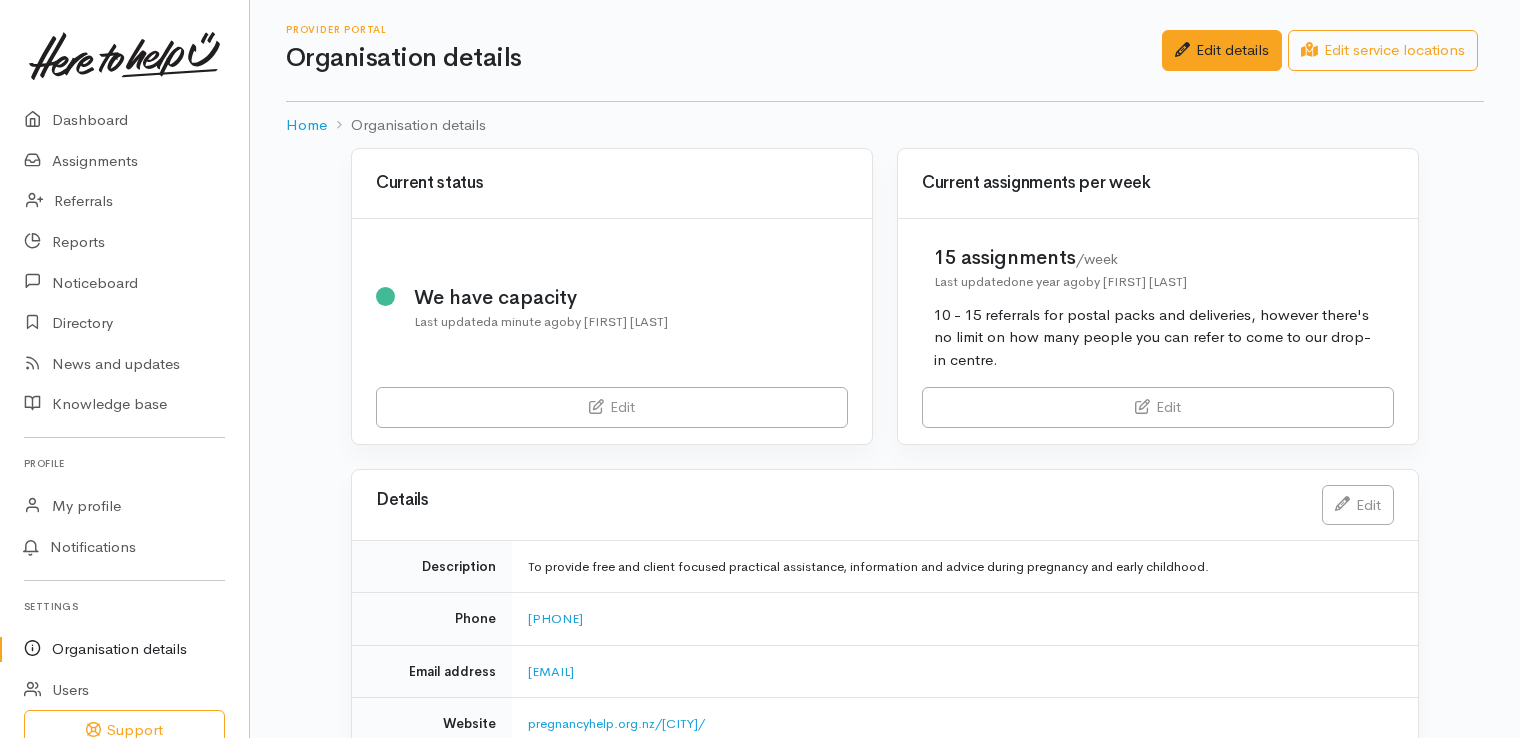 scroll, scrollTop: 0, scrollLeft: 0, axis: both 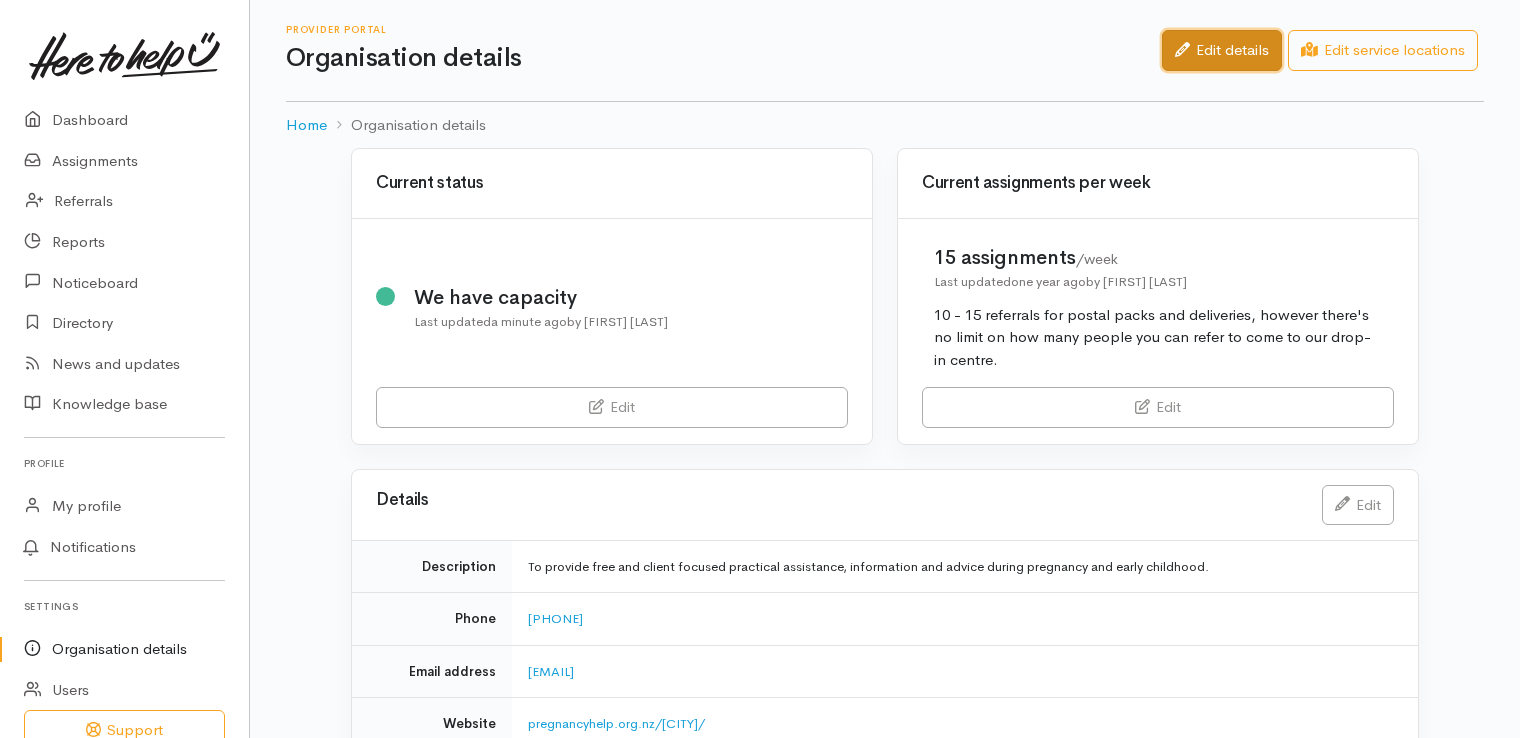 click on "Edit details" at bounding box center (1222, 50) 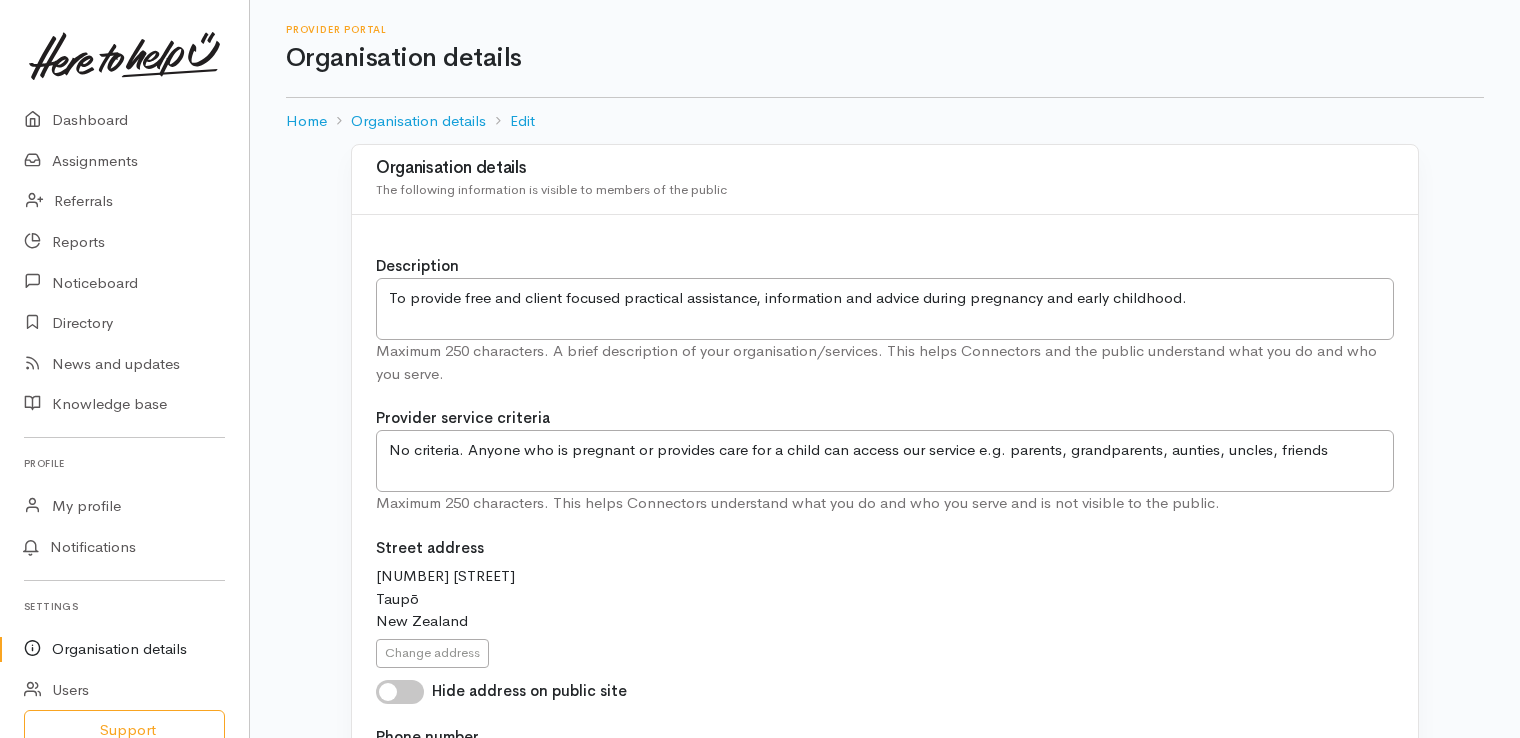 scroll, scrollTop: 0, scrollLeft: 0, axis: both 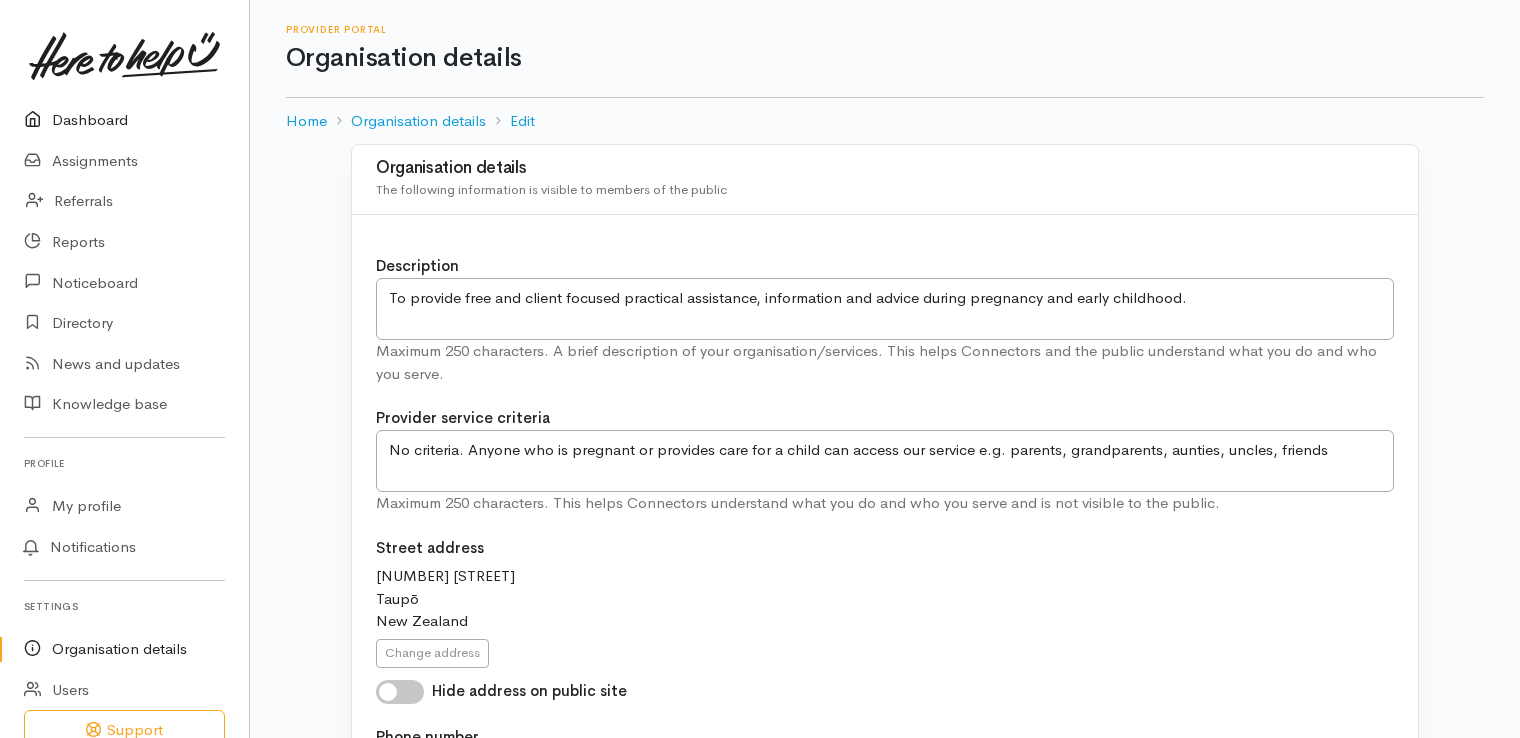 click on "Dashboard" at bounding box center (124, 120) 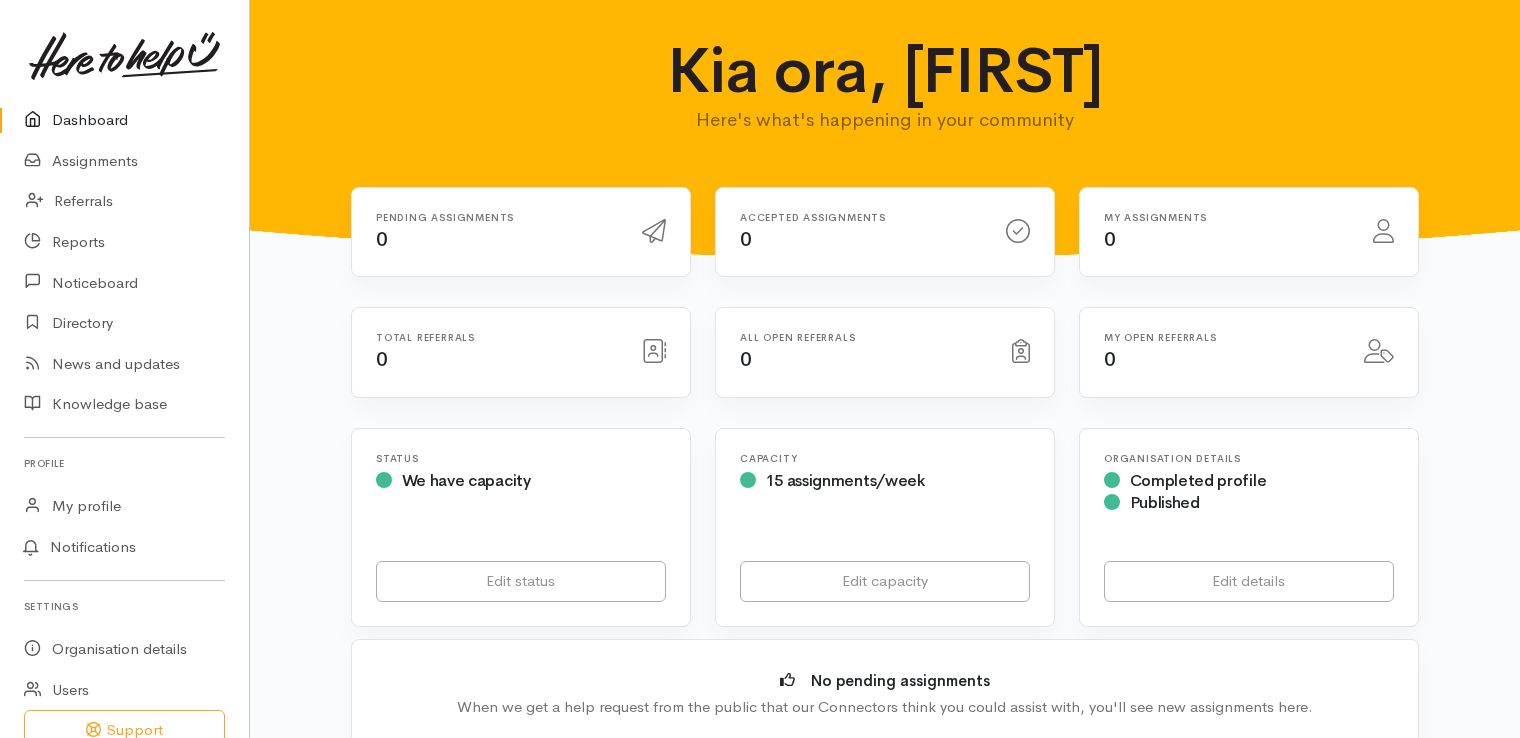 scroll, scrollTop: 0, scrollLeft: 0, axis: both 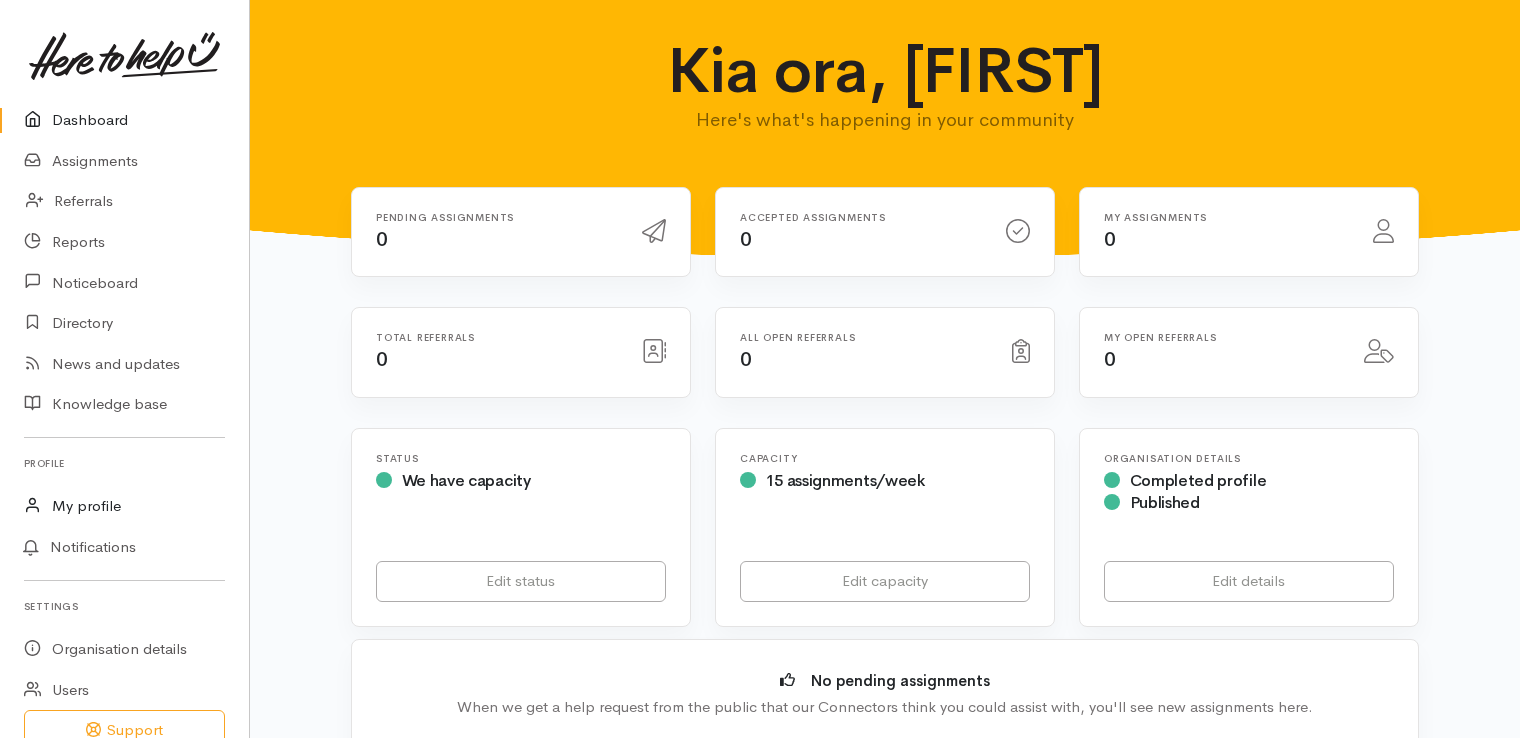 click on "My profile" at bounding box center (124, 506) 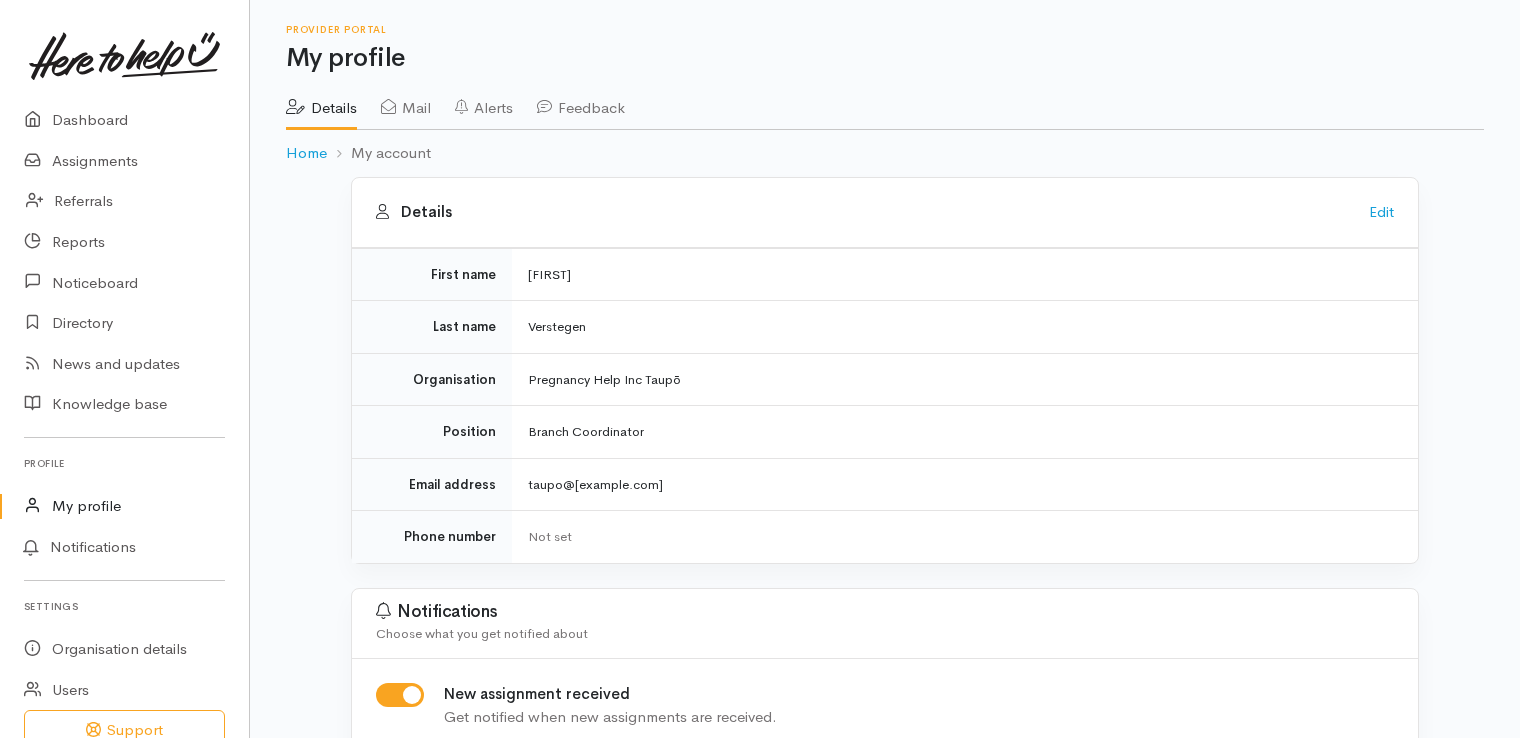 scroll, scrollTop: 0, scrollLeft: 0, axis: both 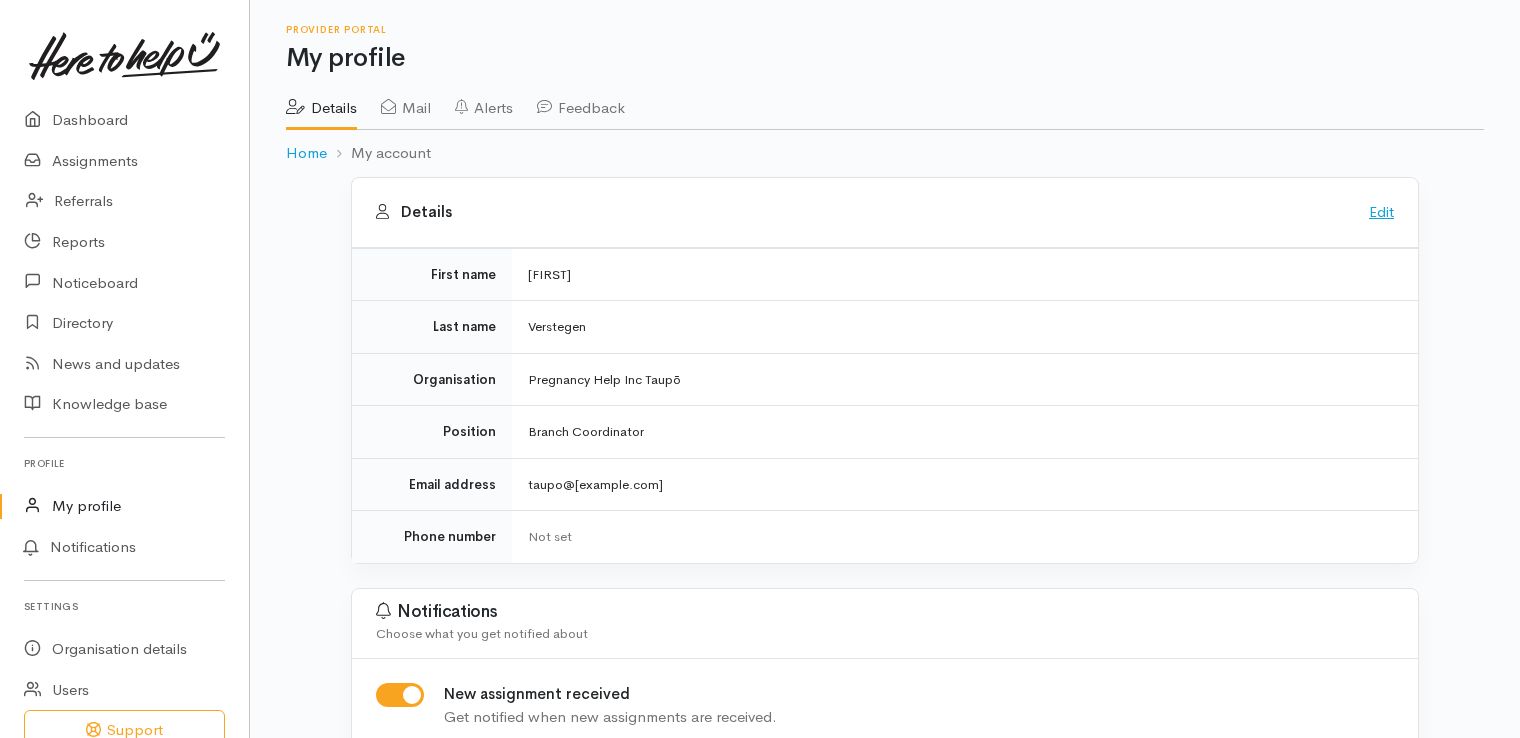 click on "Edit" at bounding box center (1381, 211) 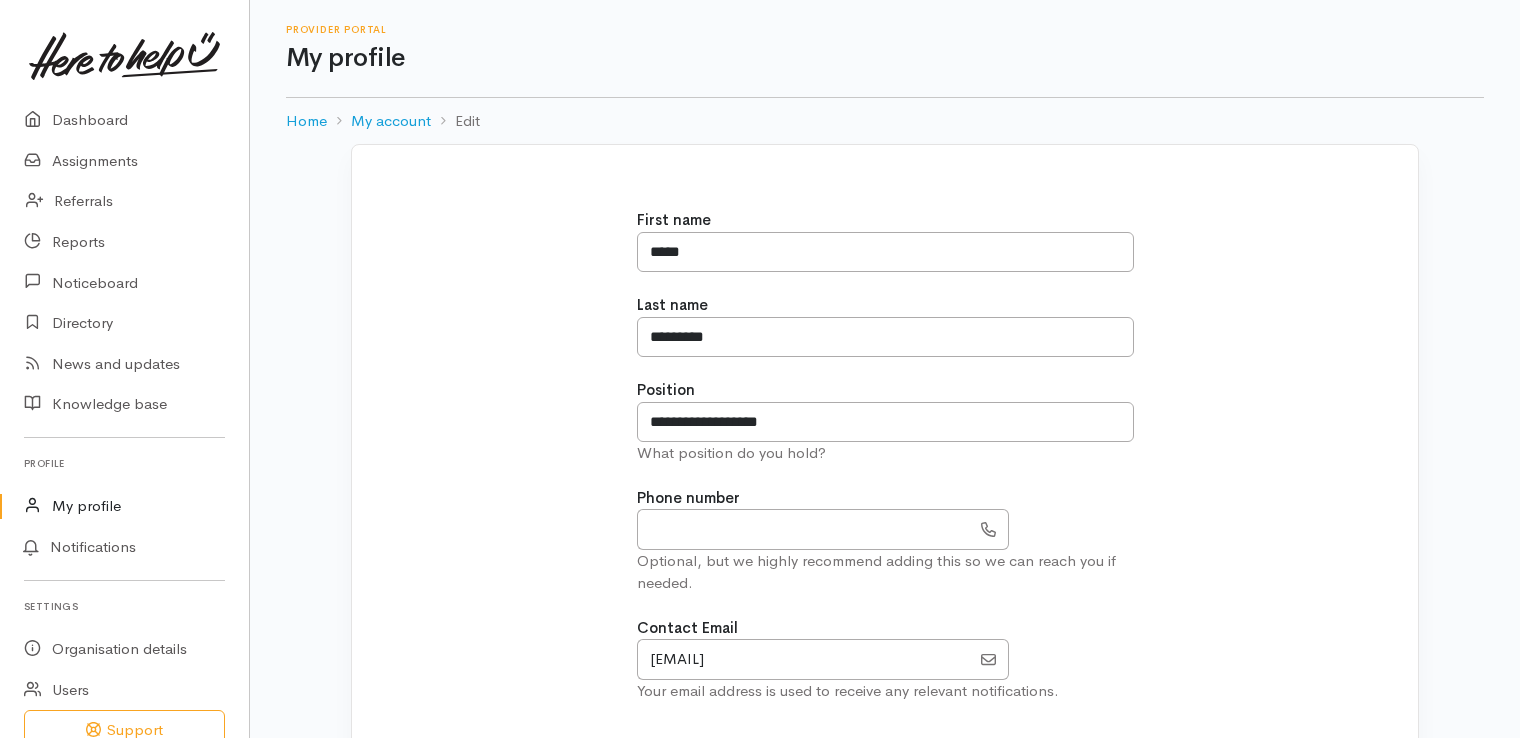 scroll, scrollTop: 0, scrollLeft: 0, axis: both 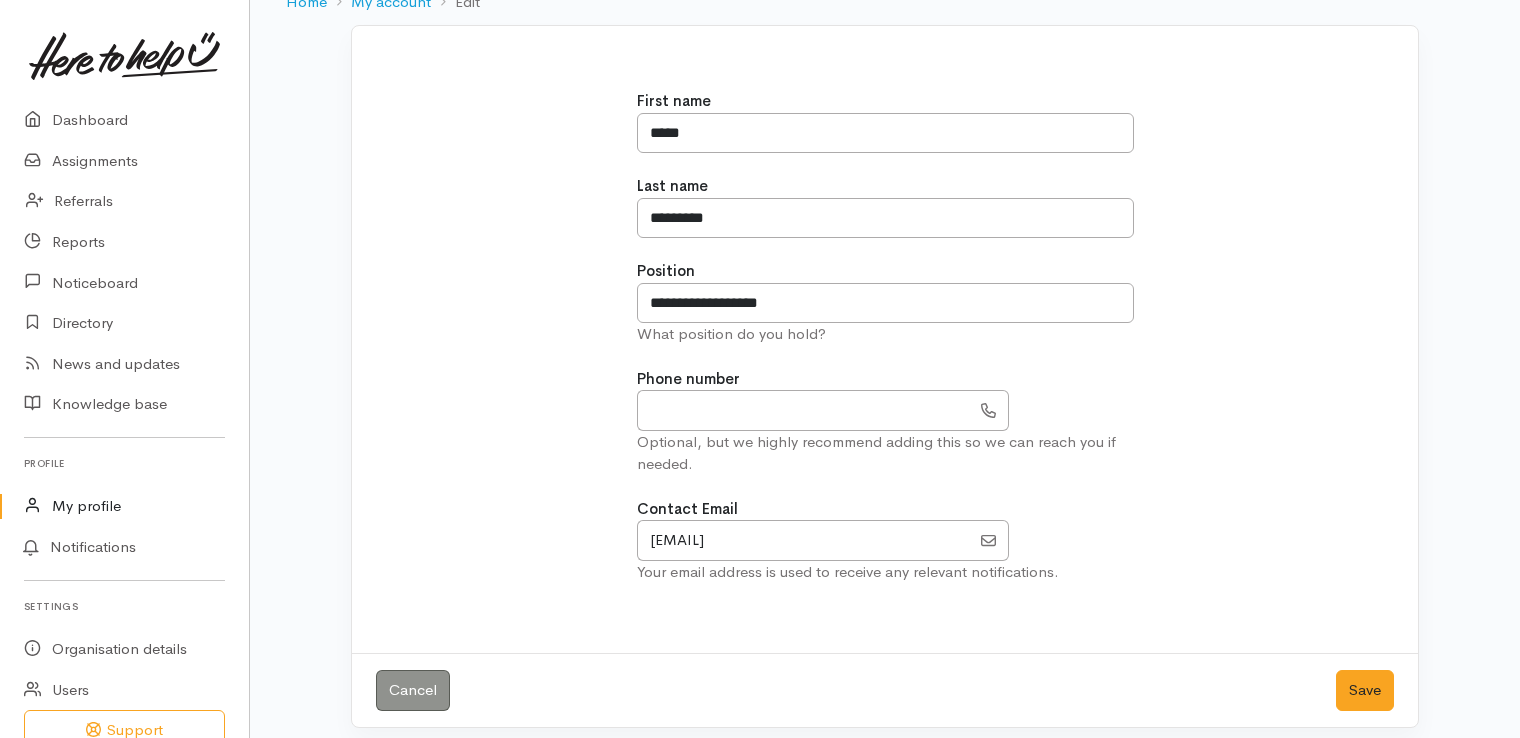 click on "My profile" at bounding box center [124, 506] 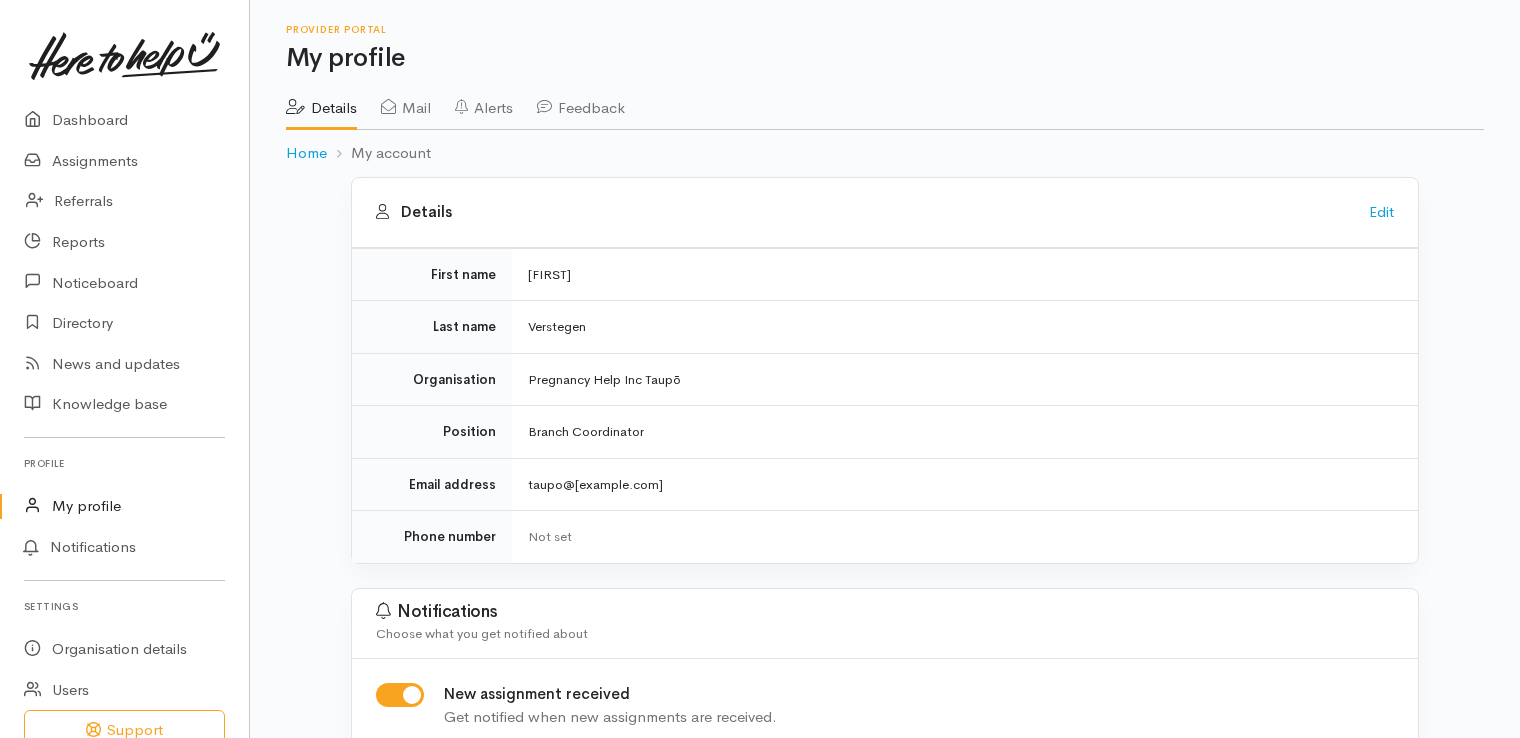 scroll, scrollTop: 0, scrollLeft: 0, axis: both 